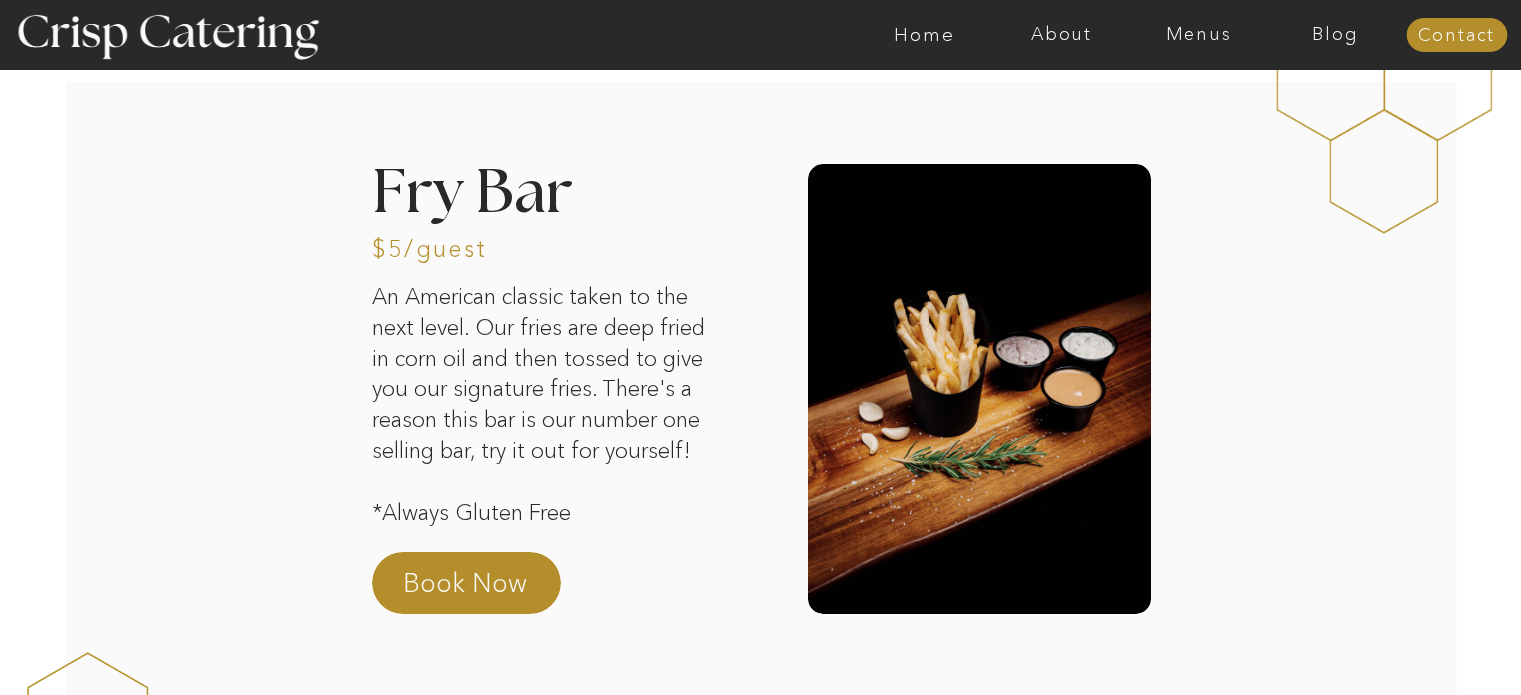 scroll, scrollTop: 0, scrollLeft: 0, axis: both 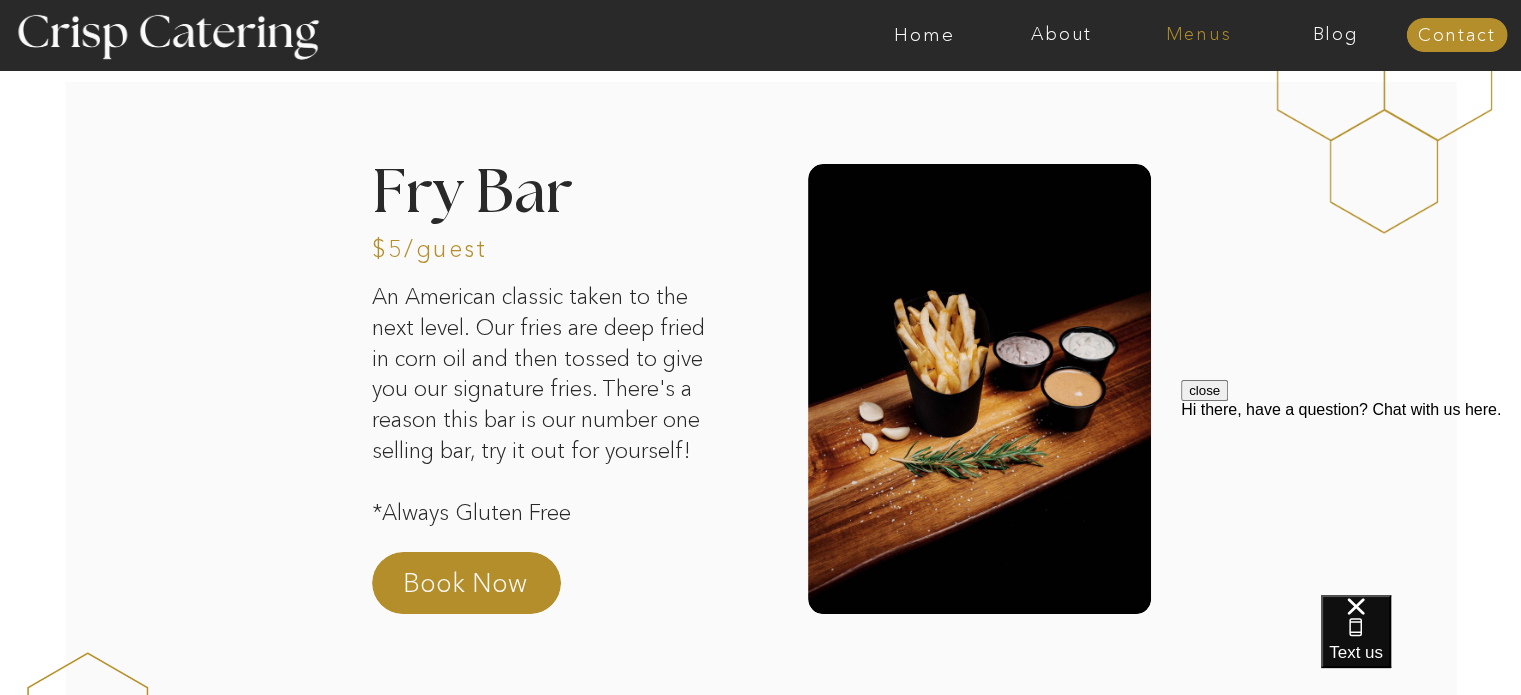 click on "Menus" at bounding box center [1198, 35] 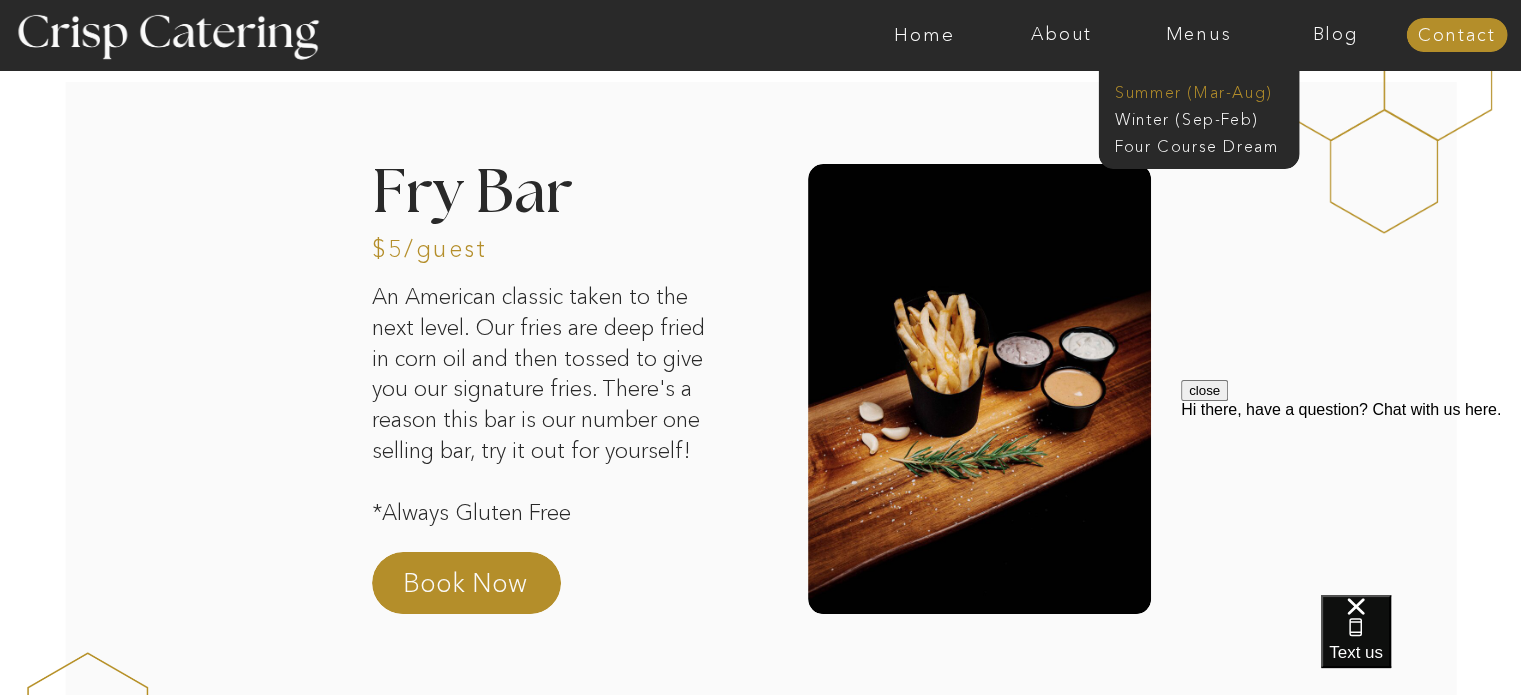click on "Summer (Mar-Aug)" at bounding box center [1204, 90] 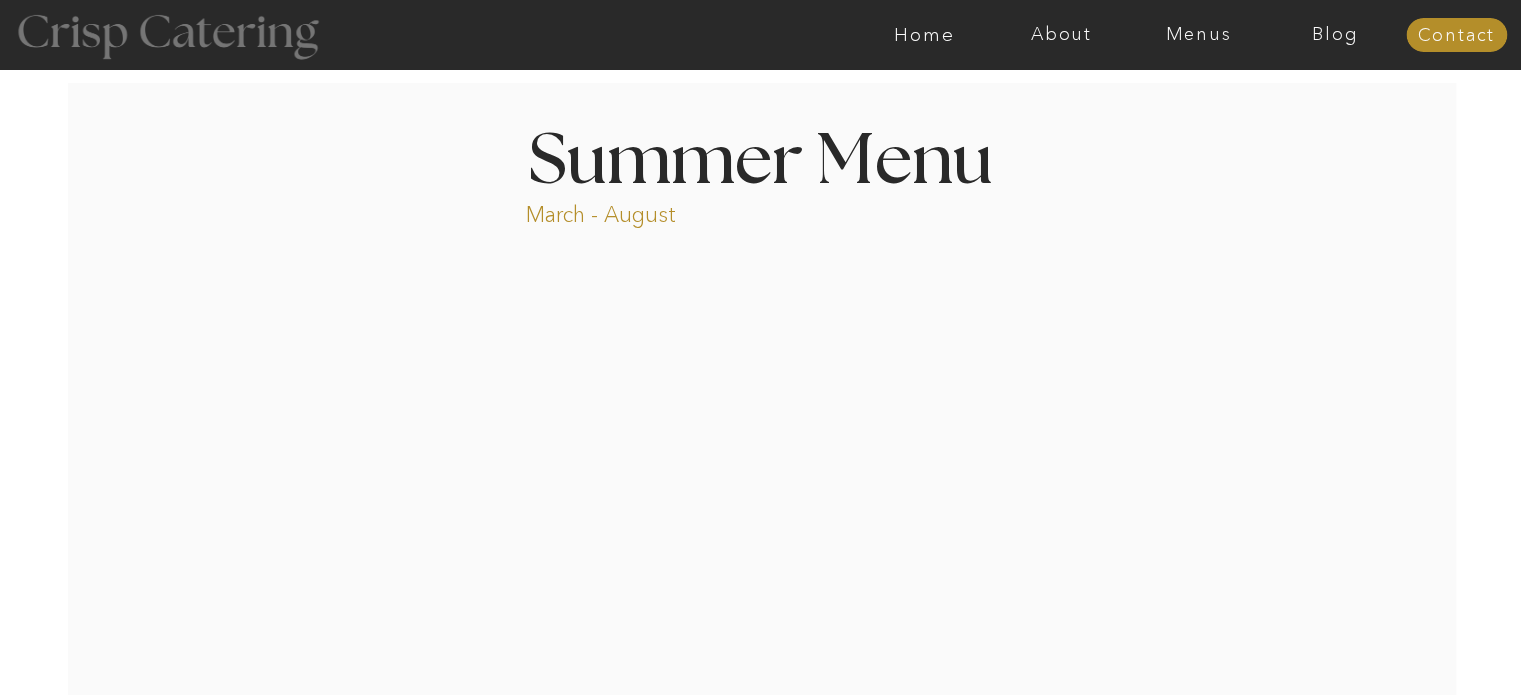 scroll, scrollTop: 0, scrollLeft: 0, axis: both 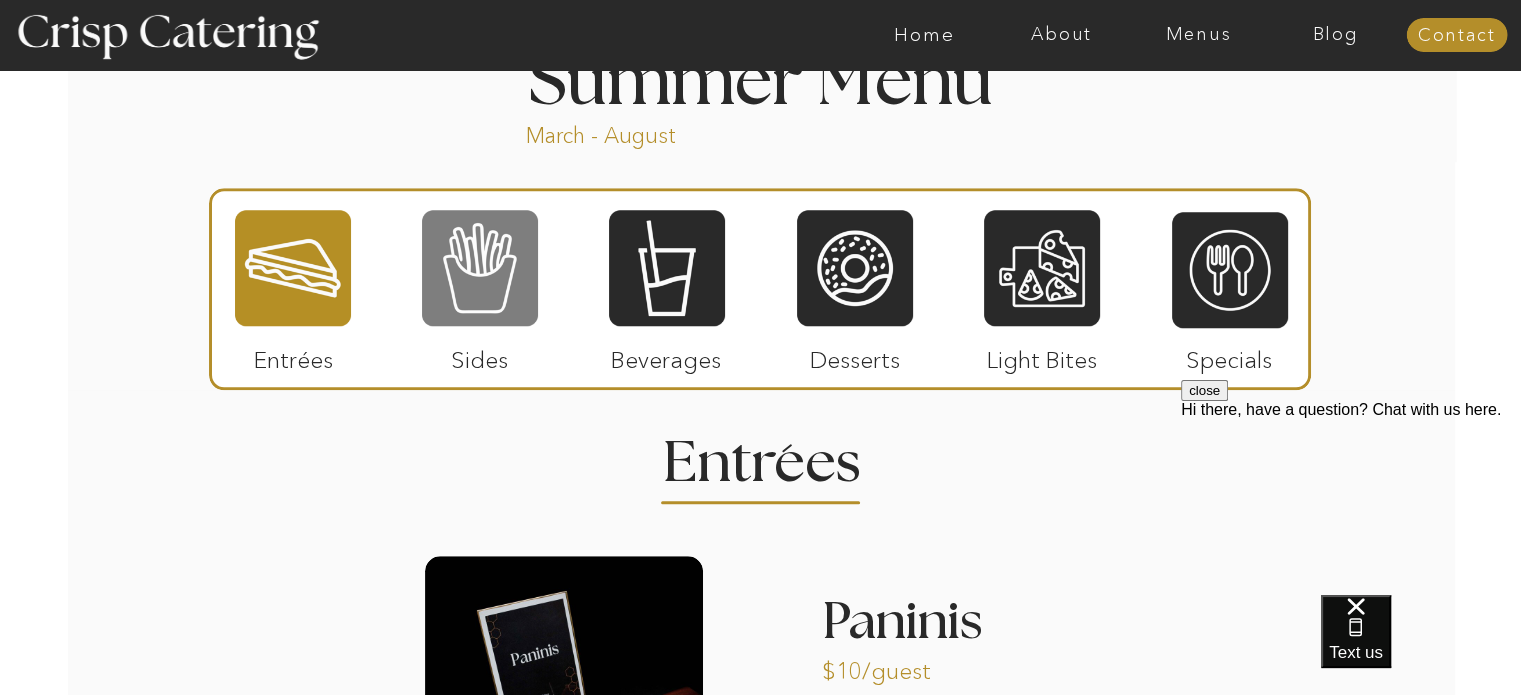 click at bounding box center (480, 268) 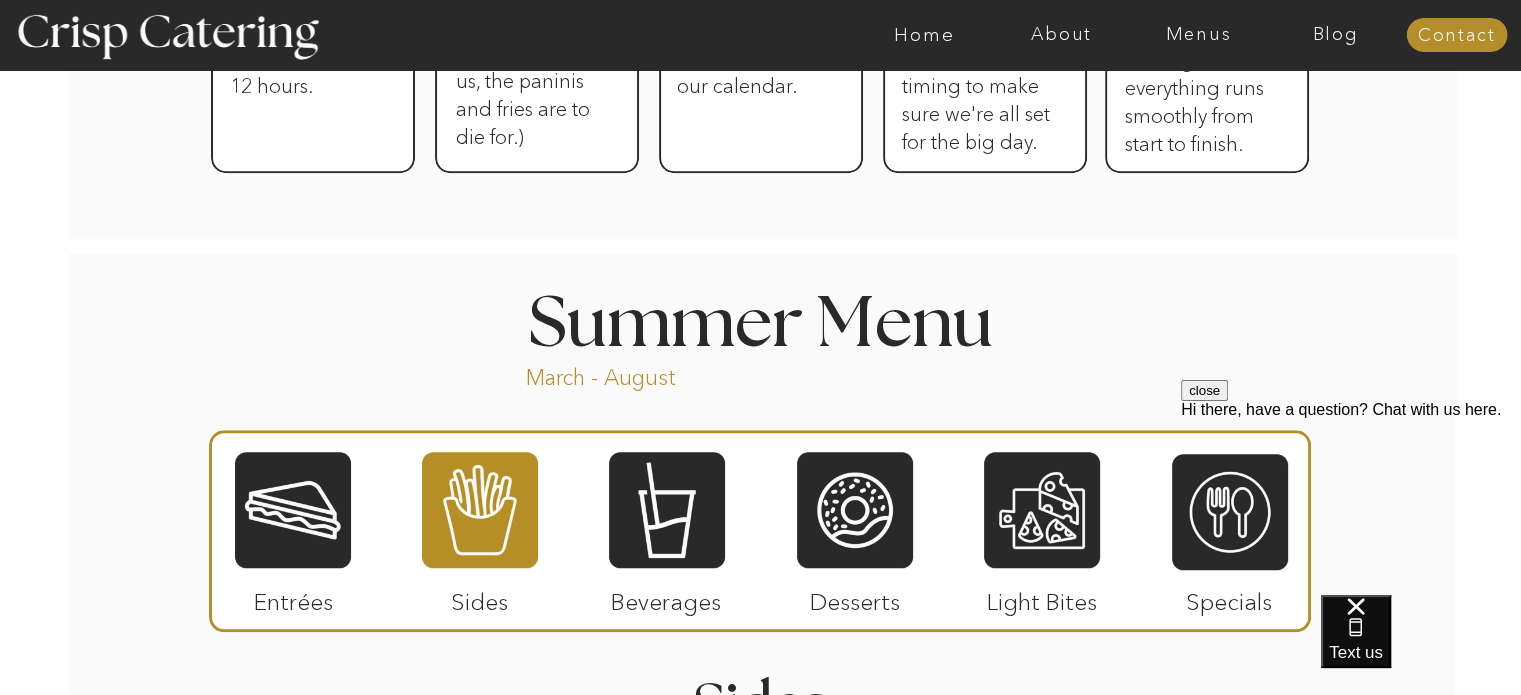 scroll, scrollTop: 1439, scrollLeft: 0, axis: vertical 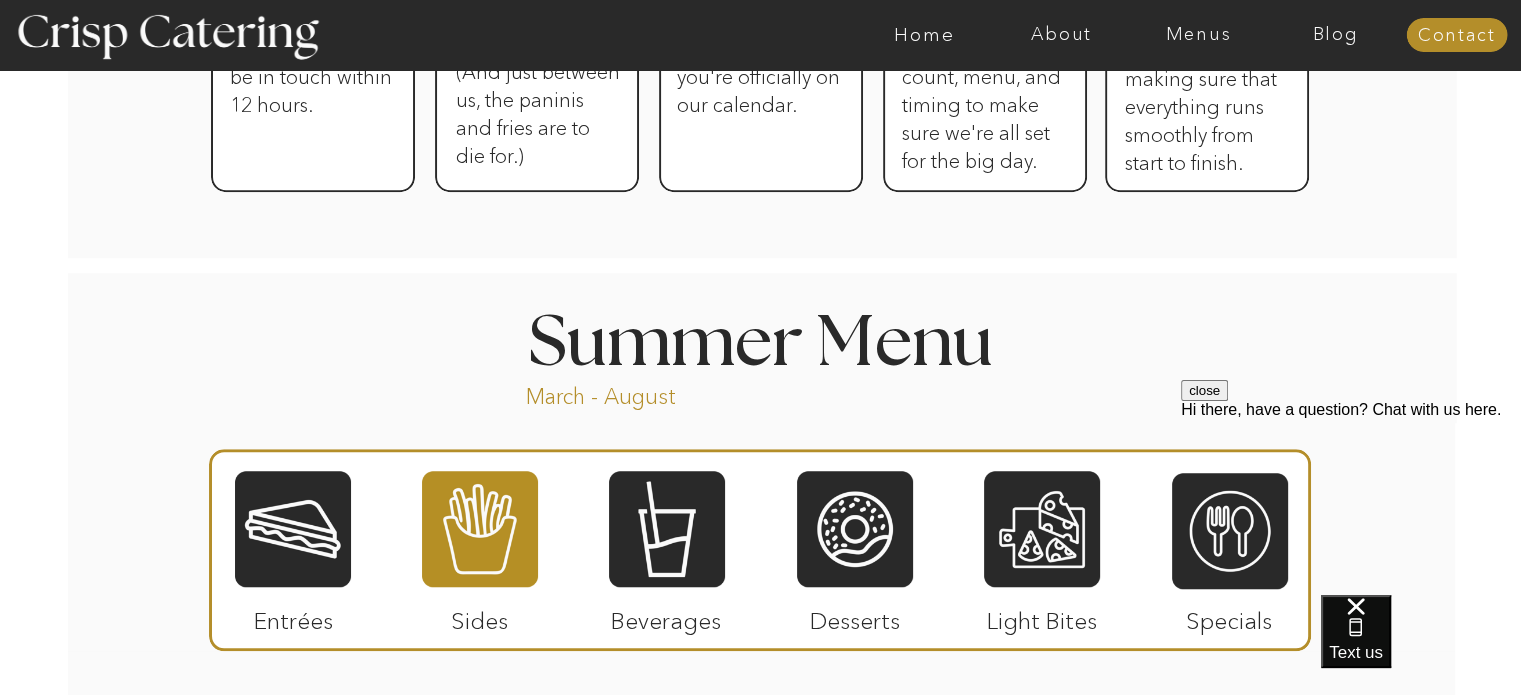 click at bounding box center [480, 529] 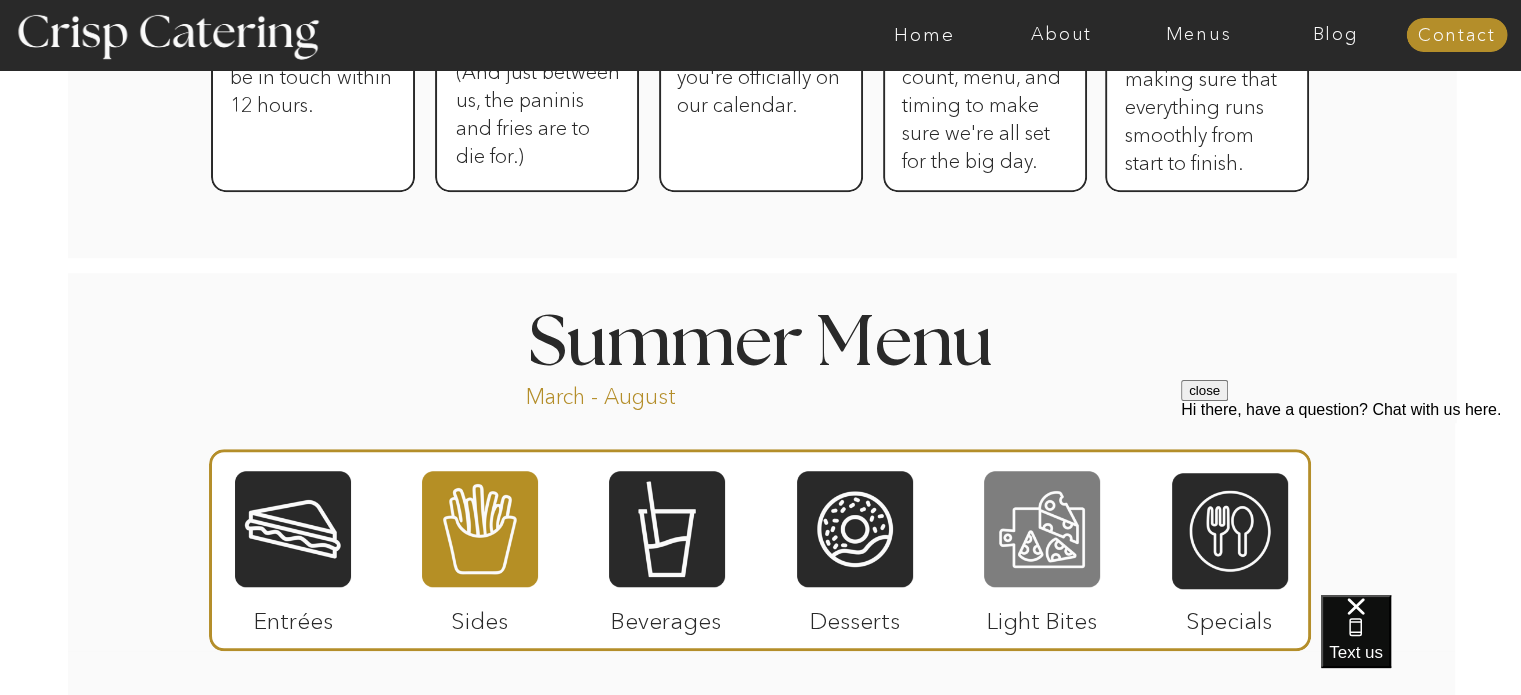 click at bounding box center (1042, 529) 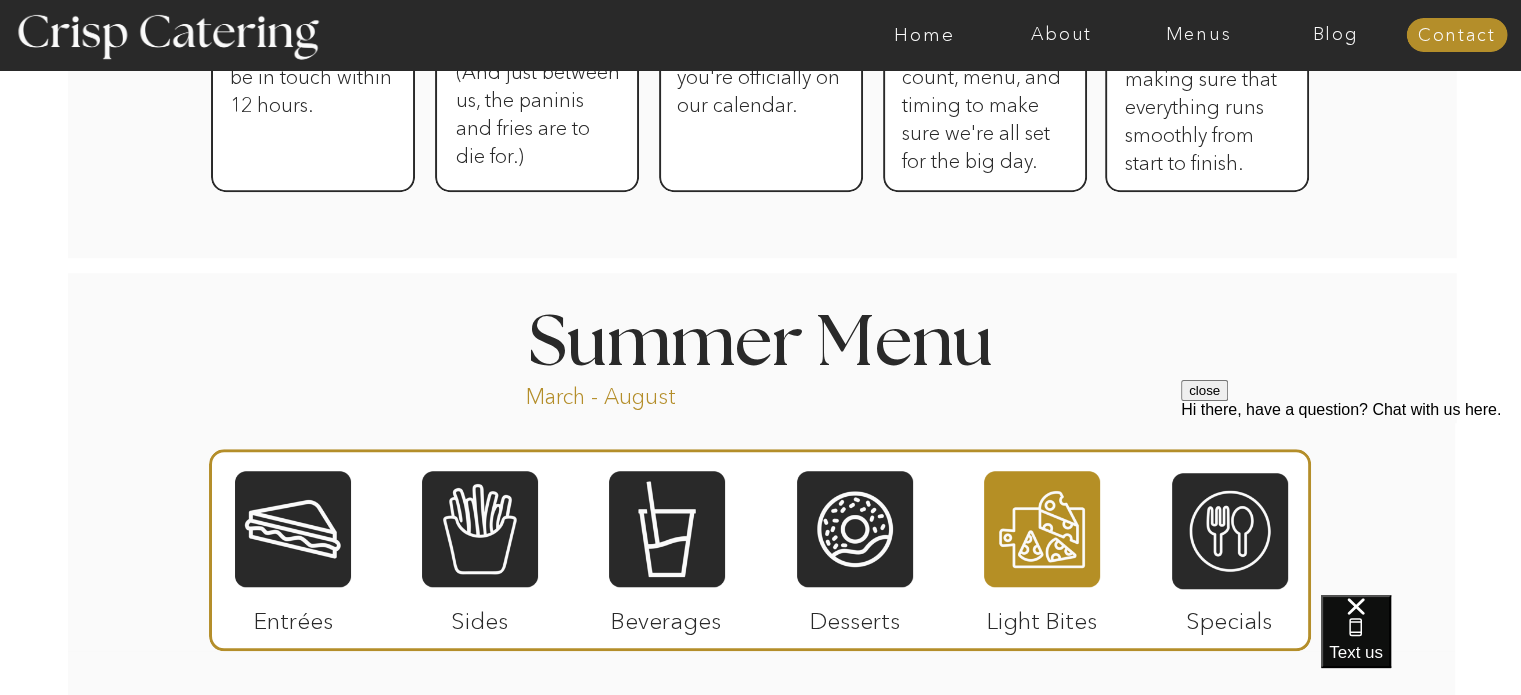 click at bounding box center (1042, 529) 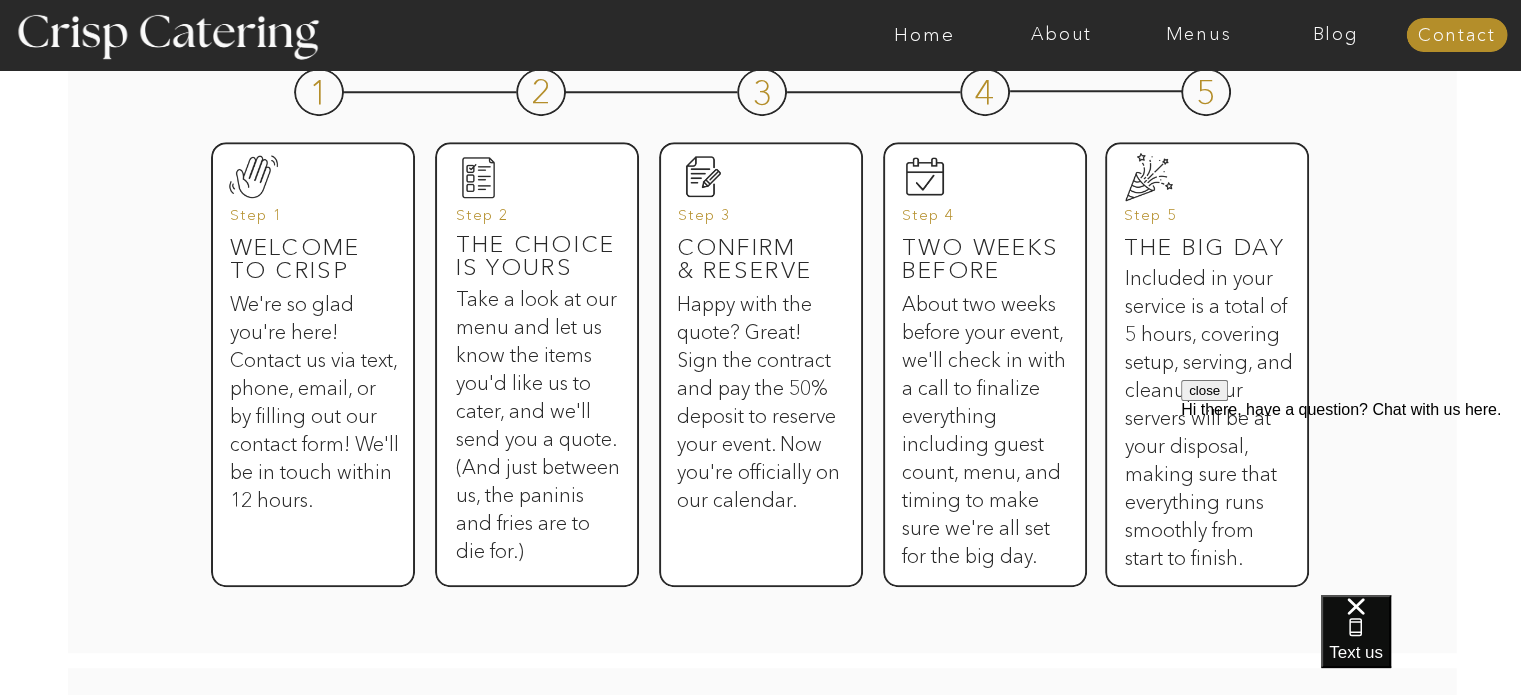 scroll, scrollTop: 1088, scrollLeft: 0, axis: vertical 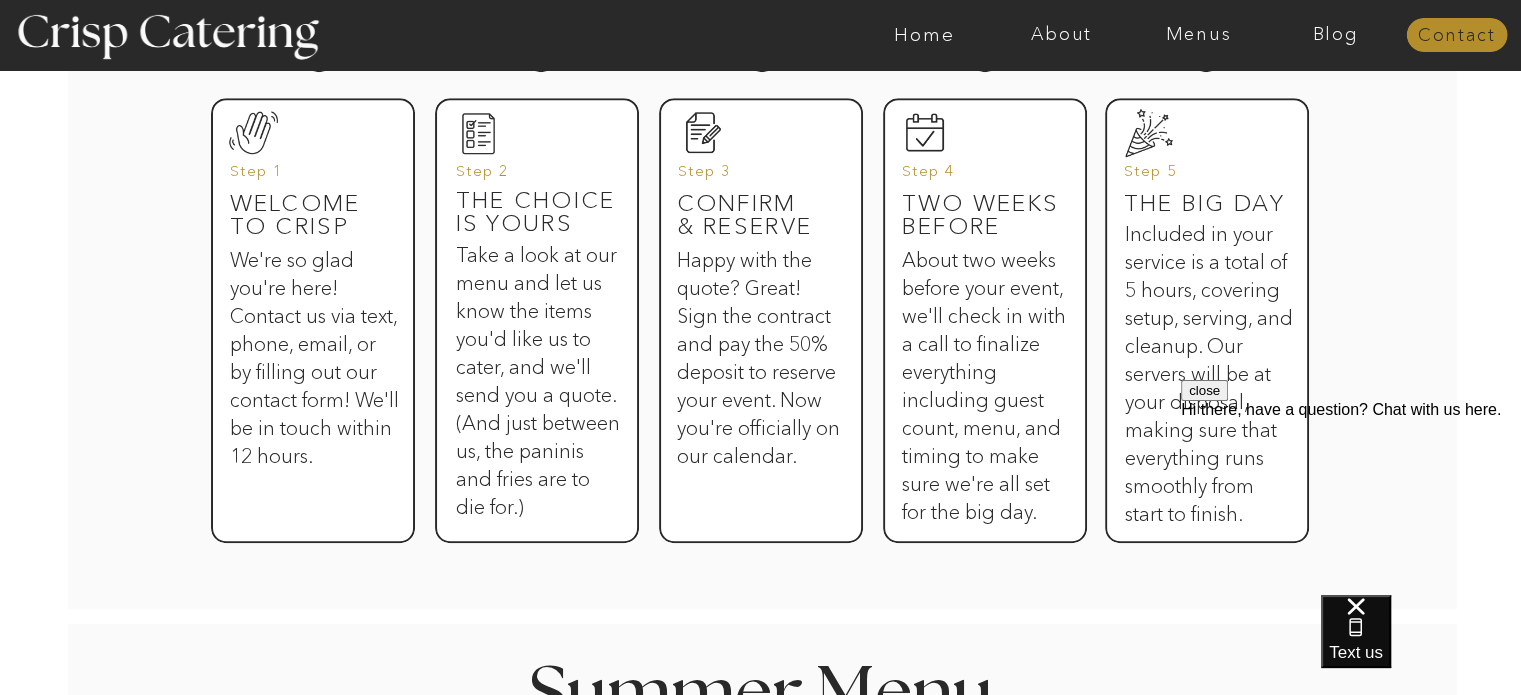 click on "Contact" at bounding box center (1456, 36) 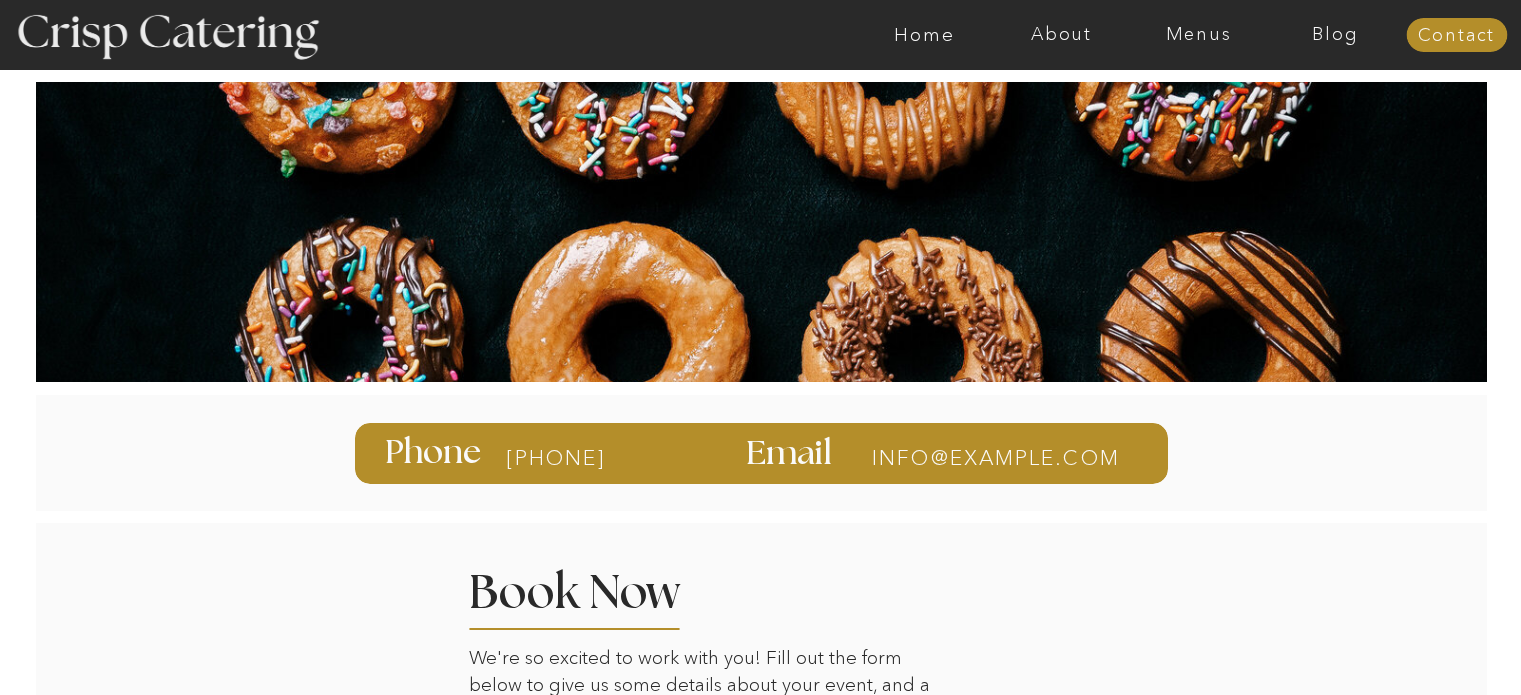 scroll, scrollTop: 0, scrollLeft: 0, axis: both 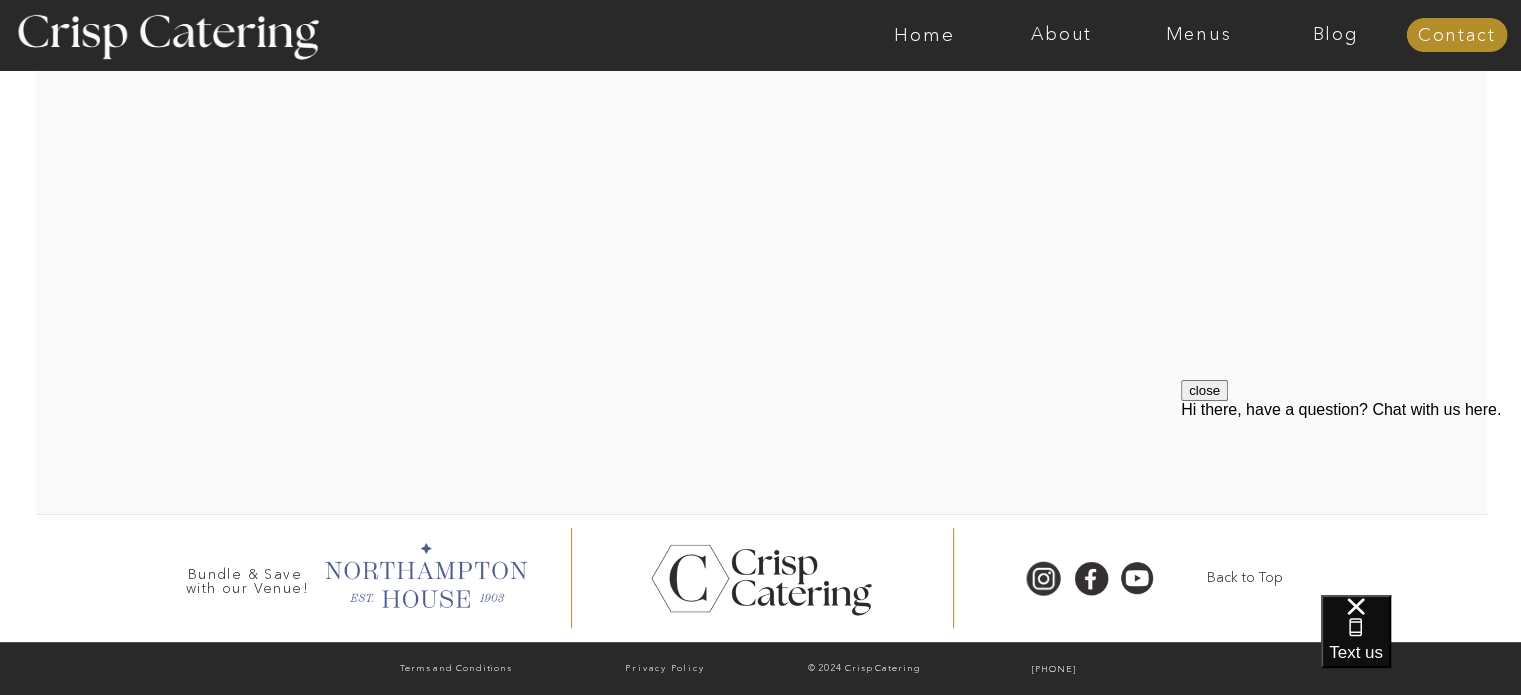 click at bounding box center [426, 573] 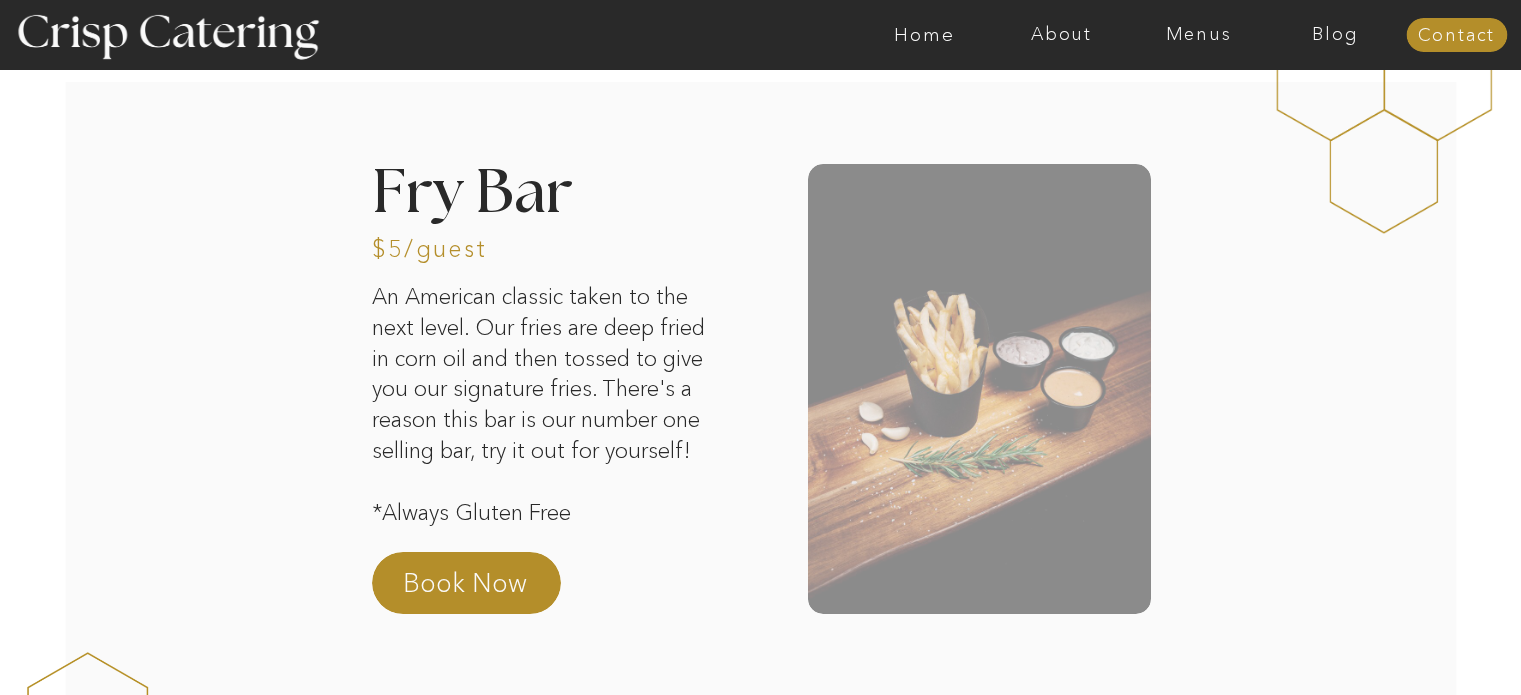 scroll, scrollTop: 0, scrollLeft: 0, axis: both 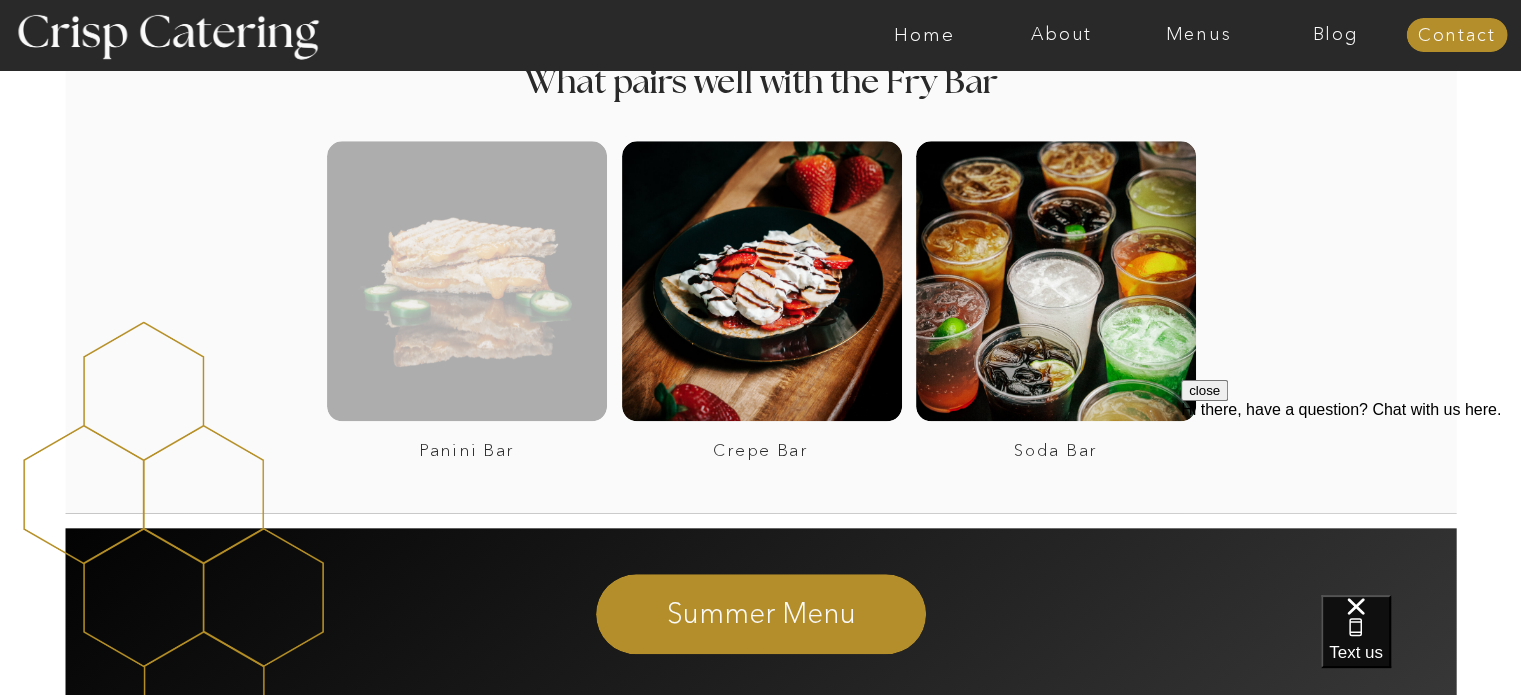 click at bounding box center (467, 281) 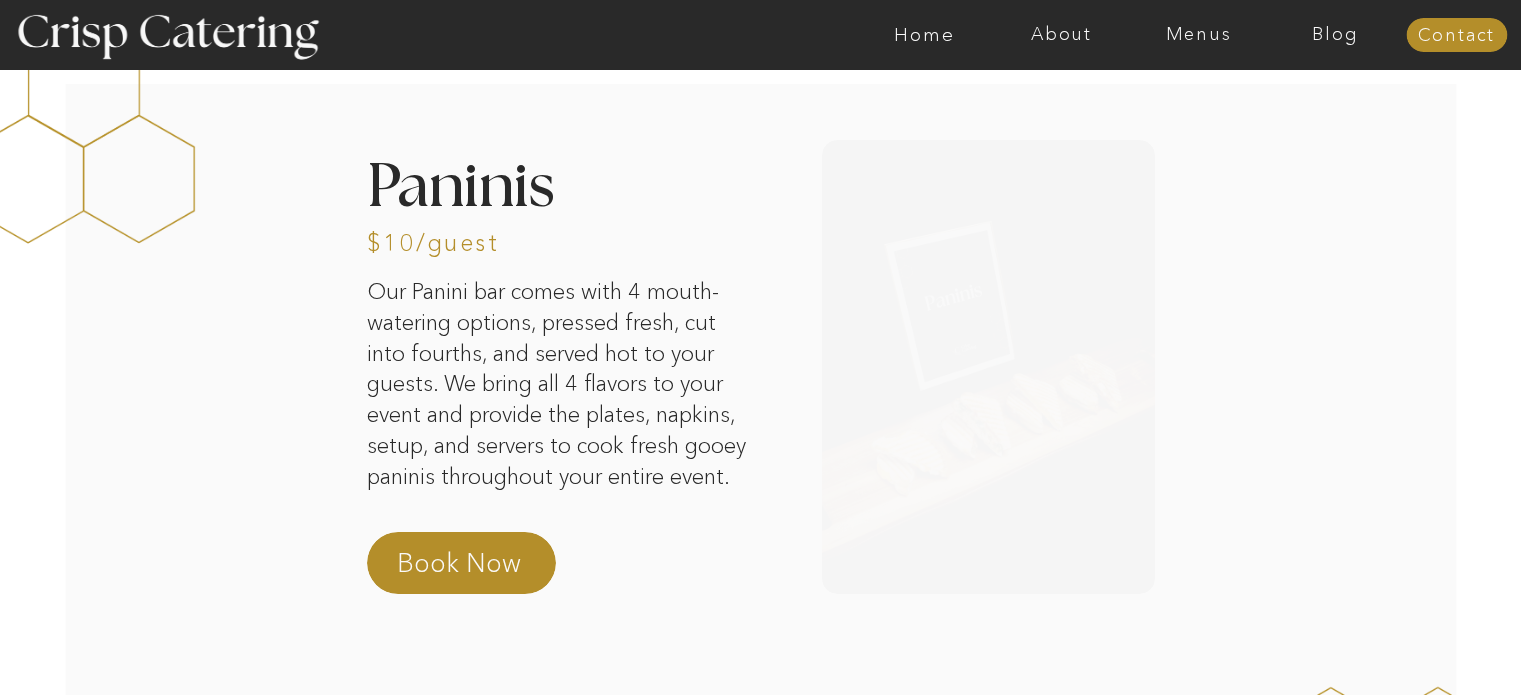scroll, scrollTop: 0, scrollLeft: 0, axis: both 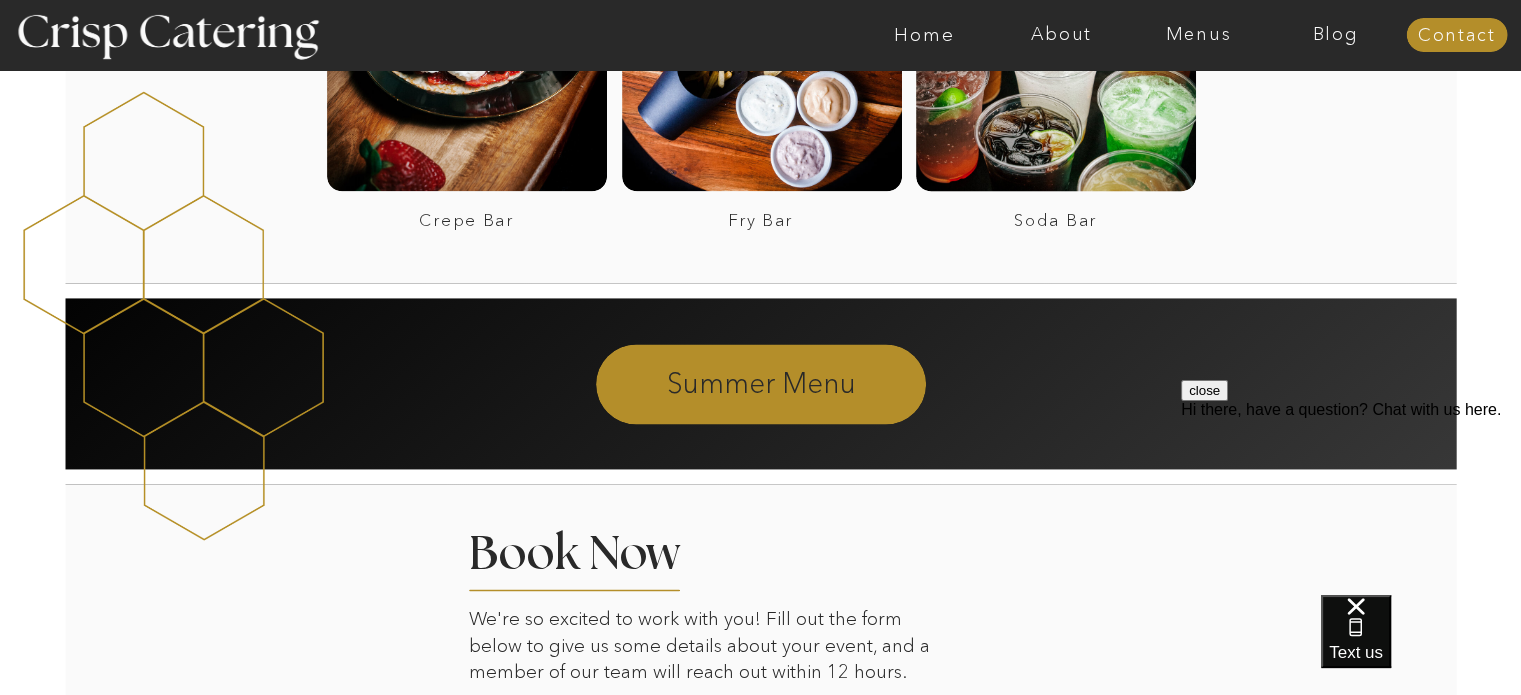 click on "Summer Menu" at bounding box center [761, 382] 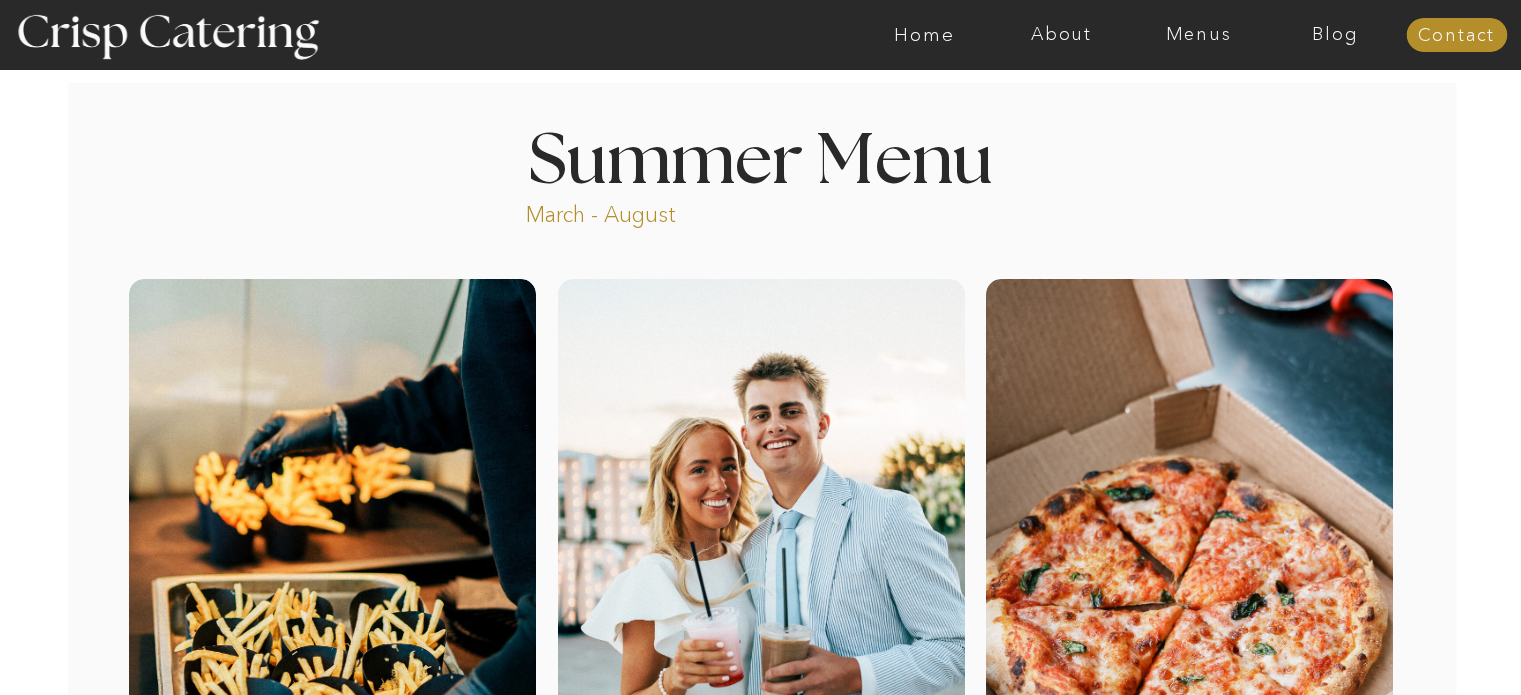 scroll, scrollTop: 500, scrollLeft: 0, axis: vertical 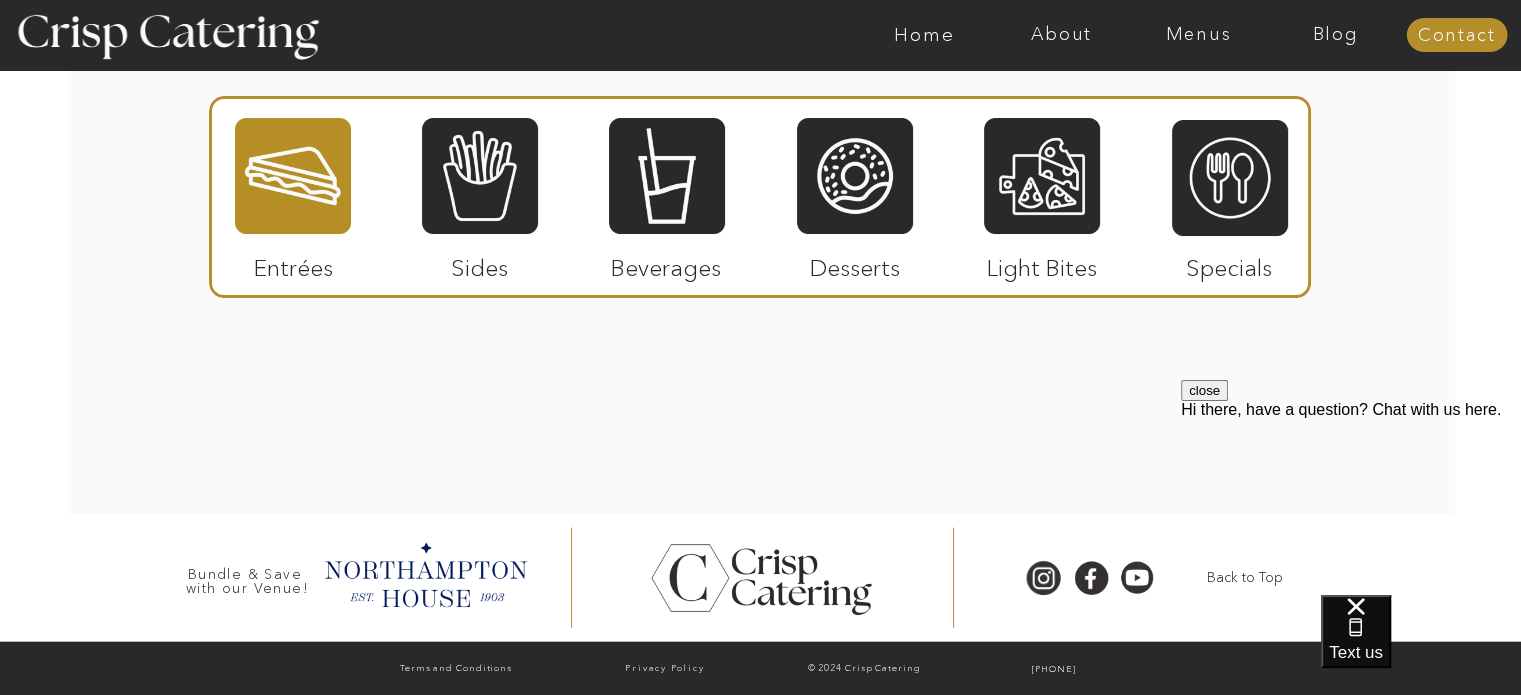 click on "Light Bites" at bounding box center (1042, 263) 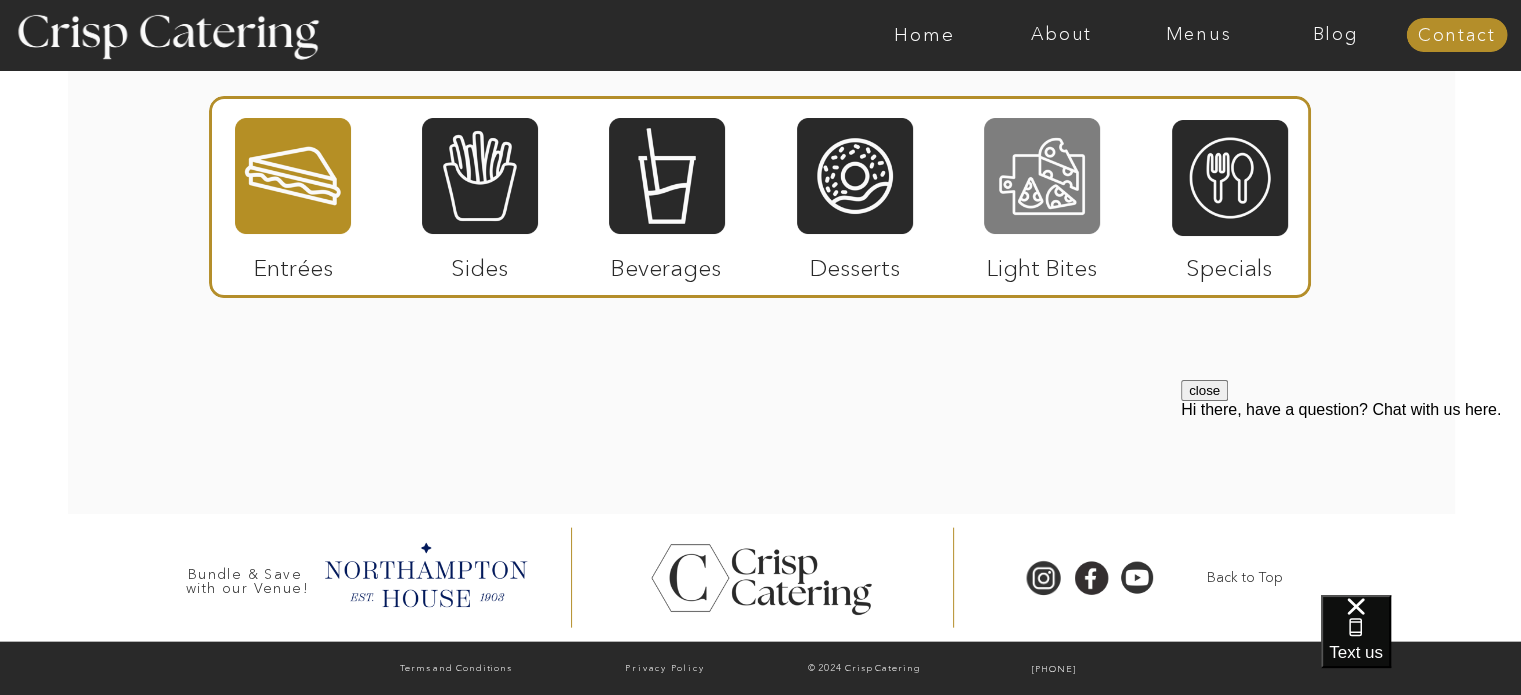 click at bounding box center [1042, 176] 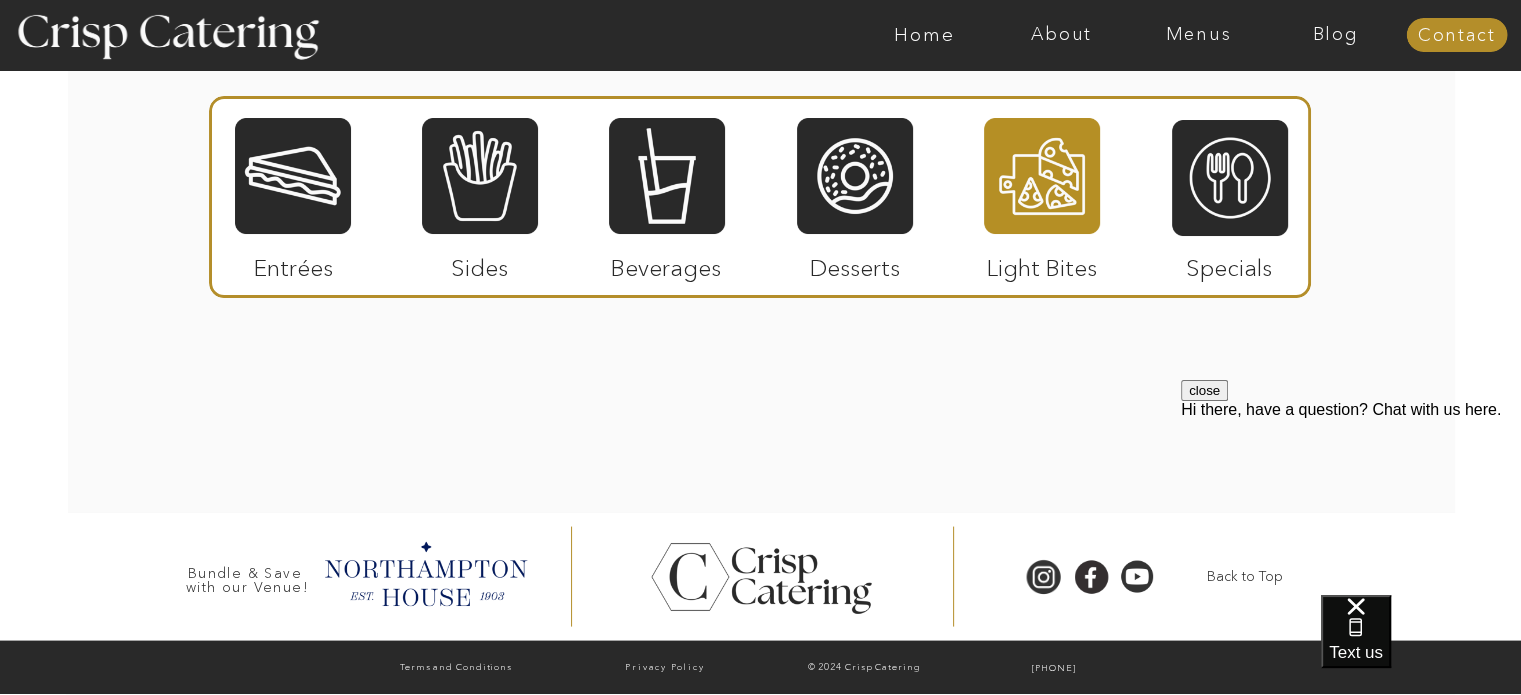 scroll, scrollTop: 3588, scrollLeft: 0, axis: vertical 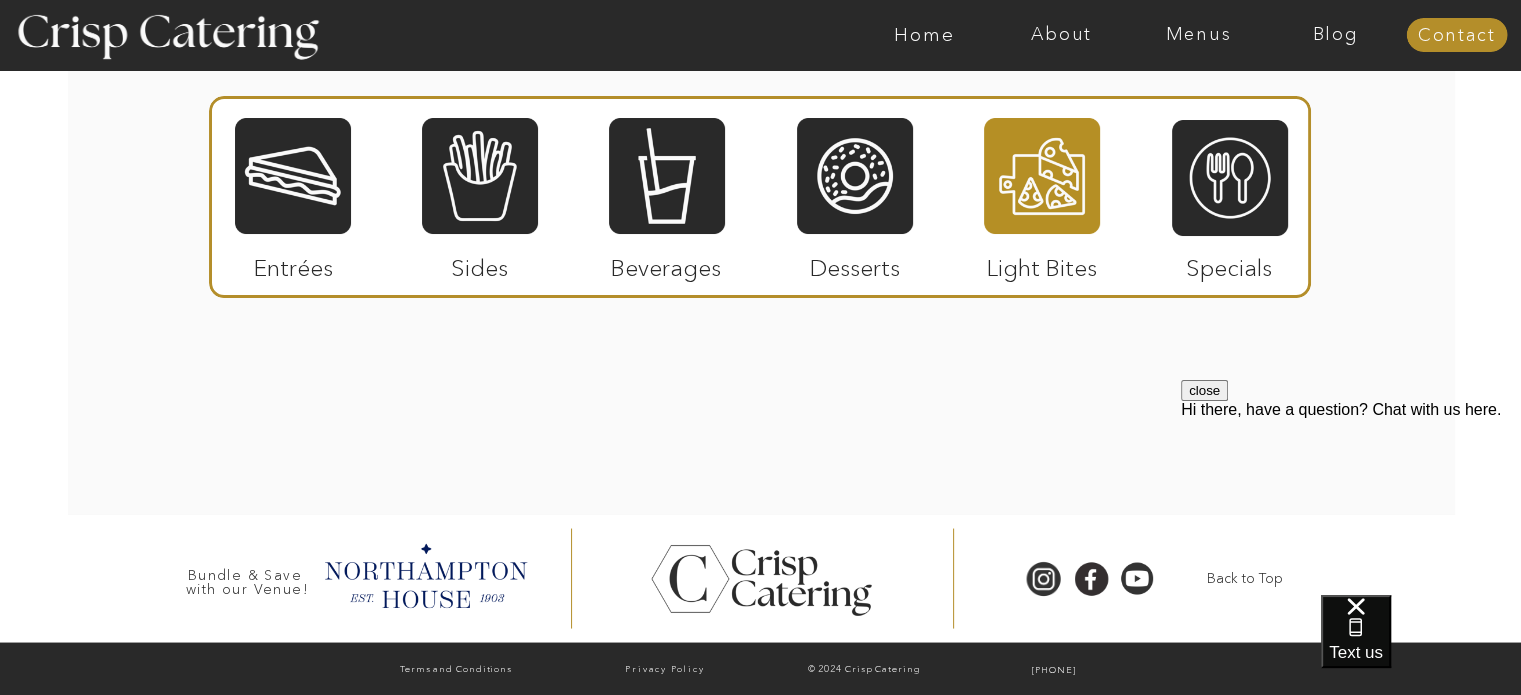 click at bounding box center (1042, 176) 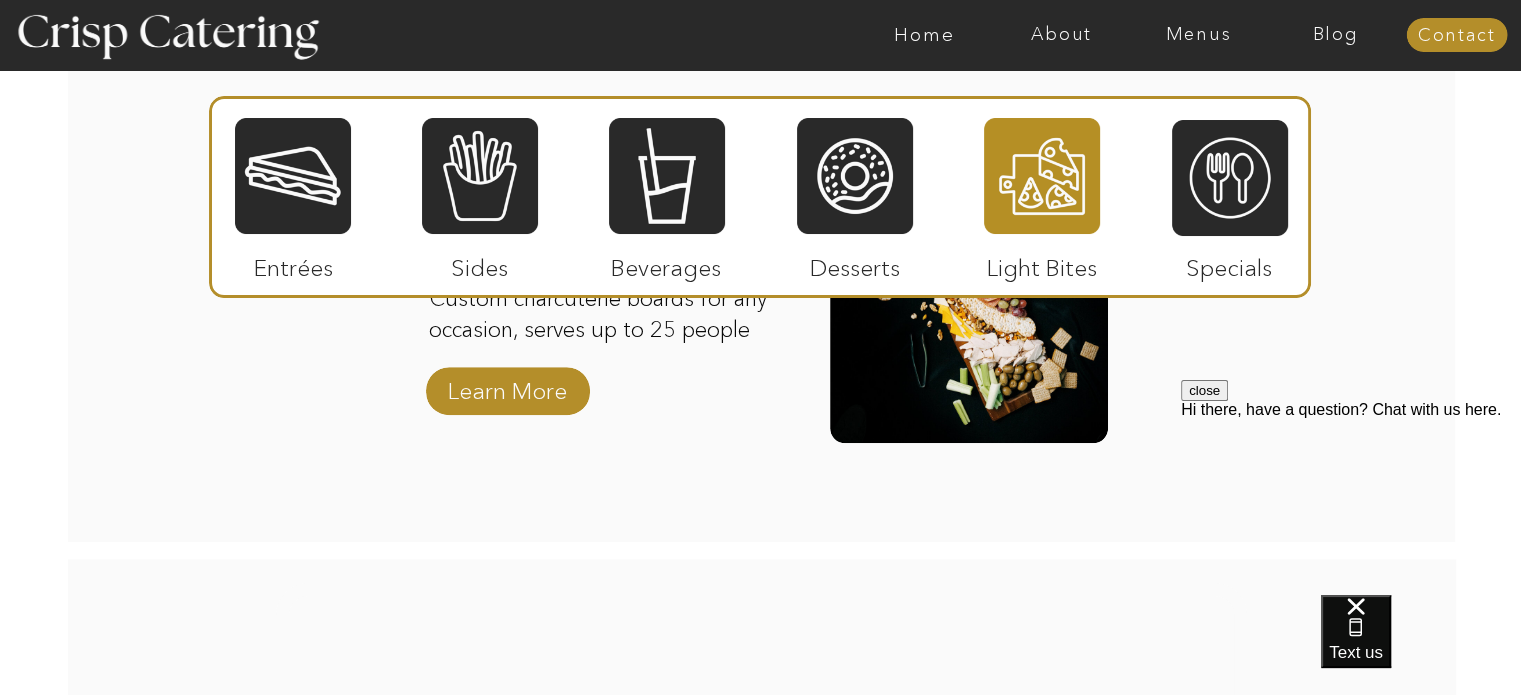 scroll, scrollTop: 2088, scrollLeft: 0, axis: vertical 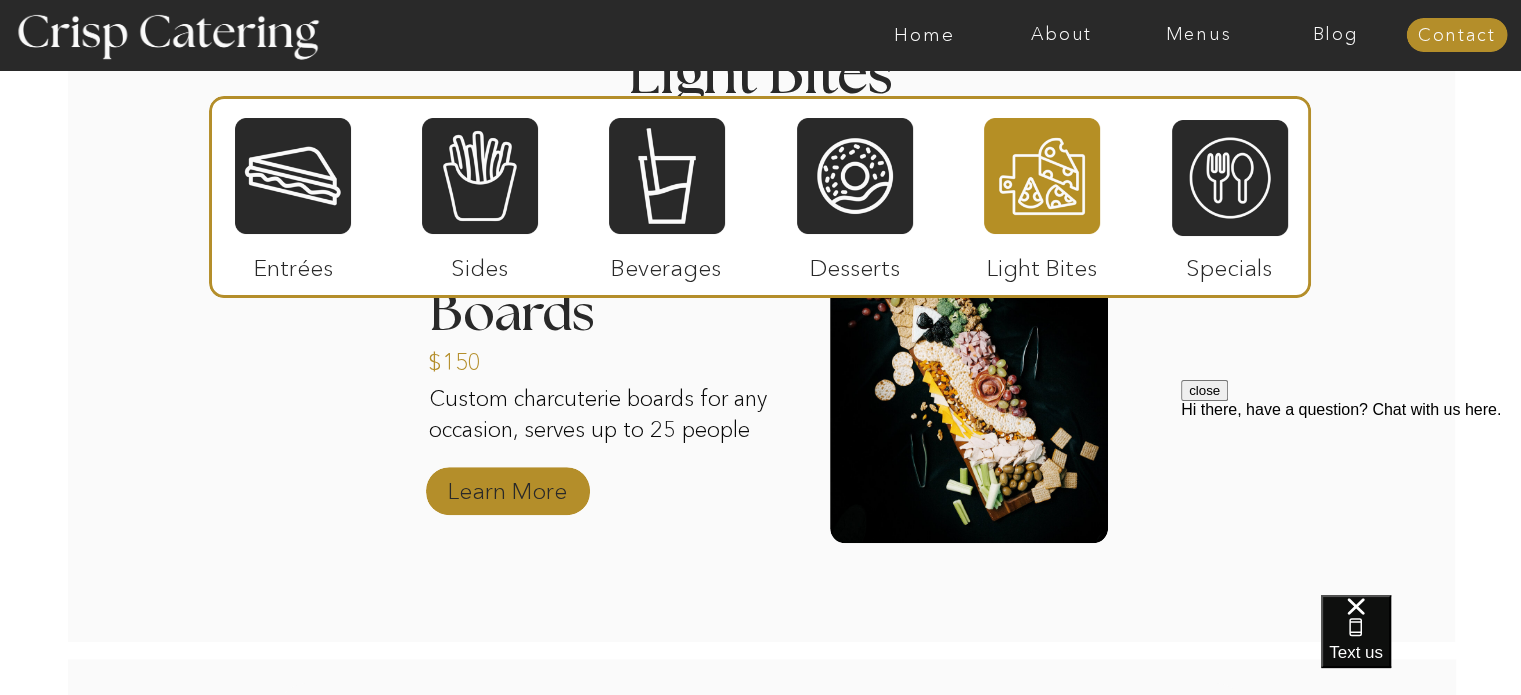 click on "Learn More" at bounding box center (507, 486) 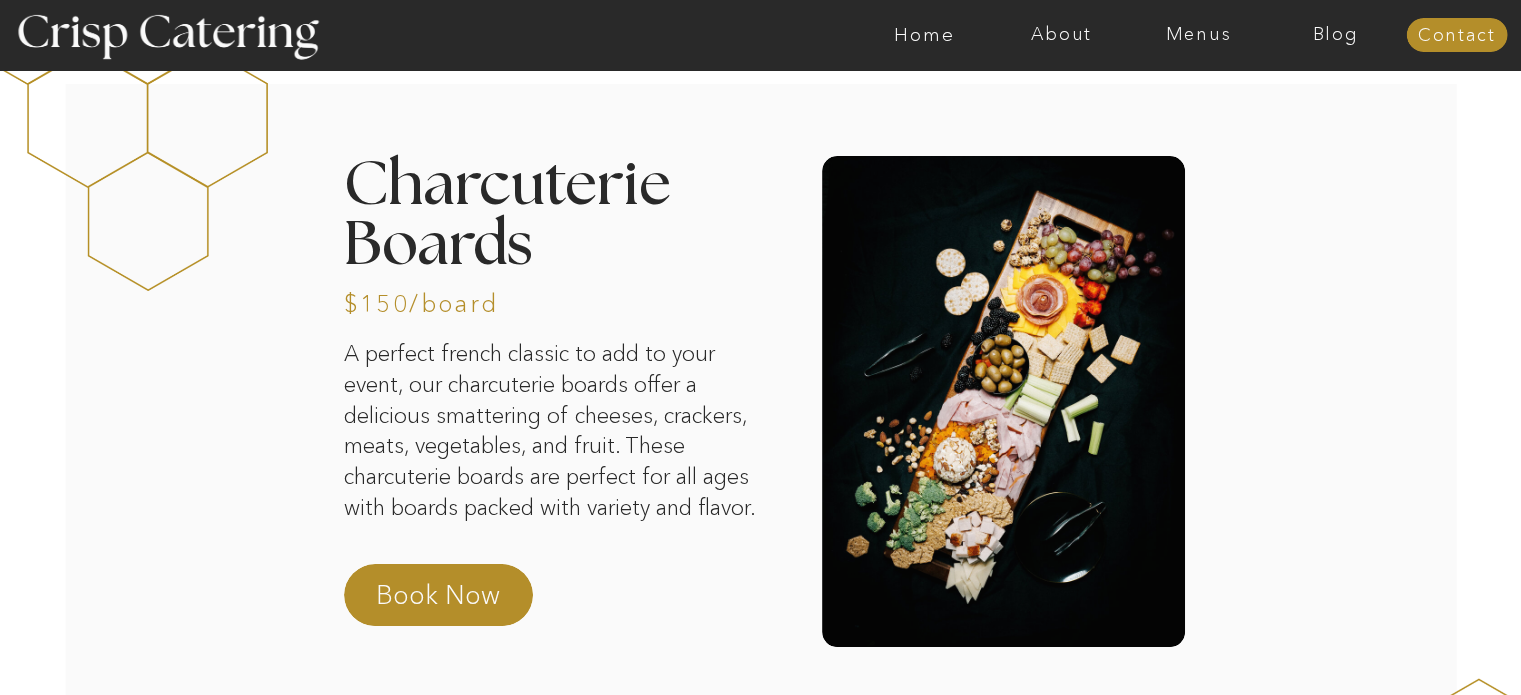 scroll, scrollTop: 461, scrollLeft: 0, axis: vertical 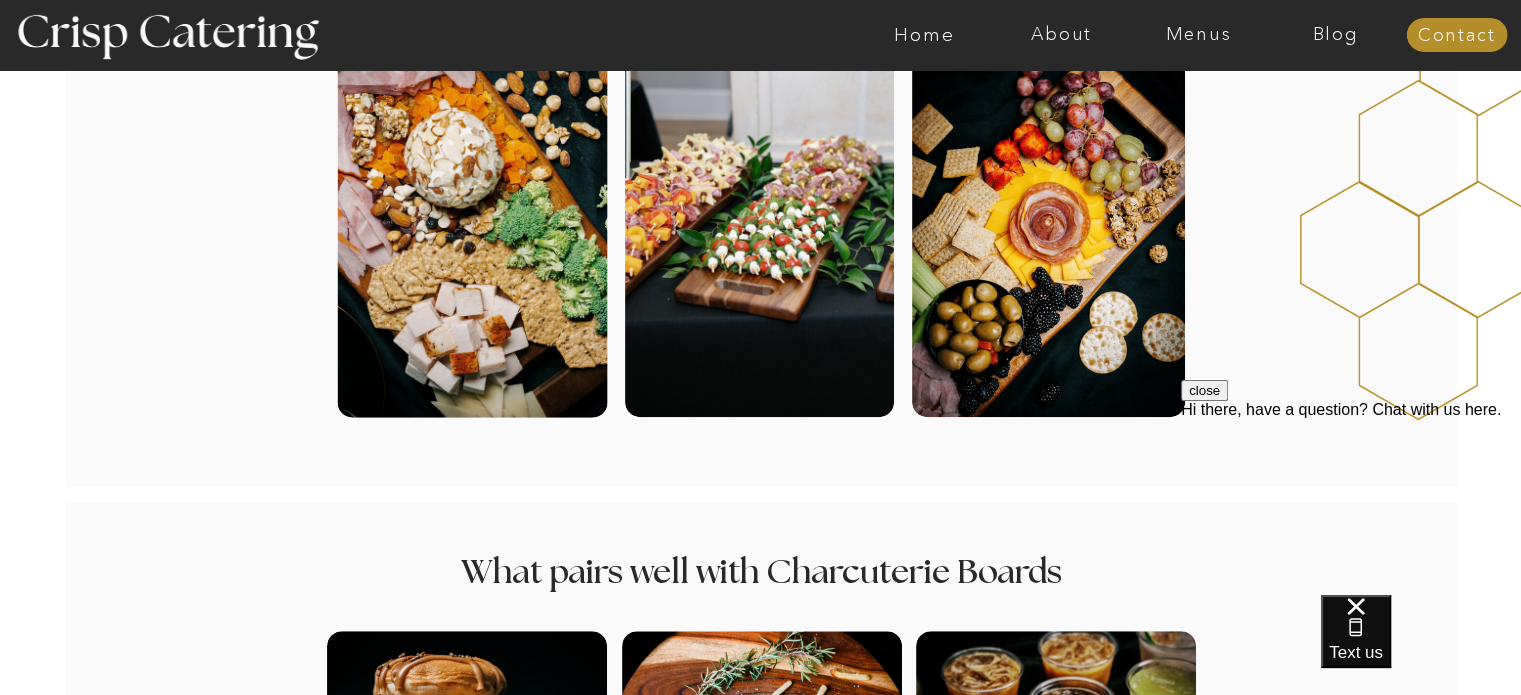 click at bounding box center [759, 221] 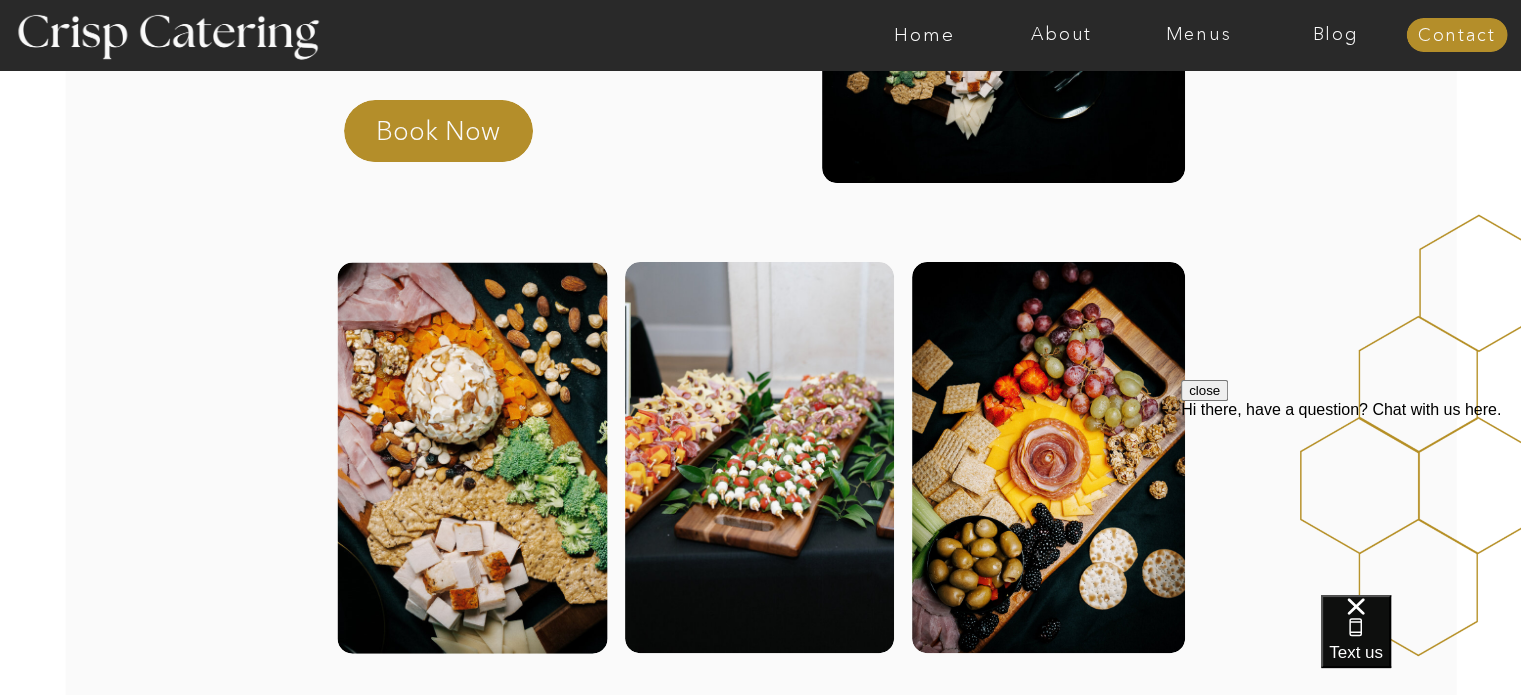 scroll, scrollTop: 0, scrollLeft: 0, axis: both 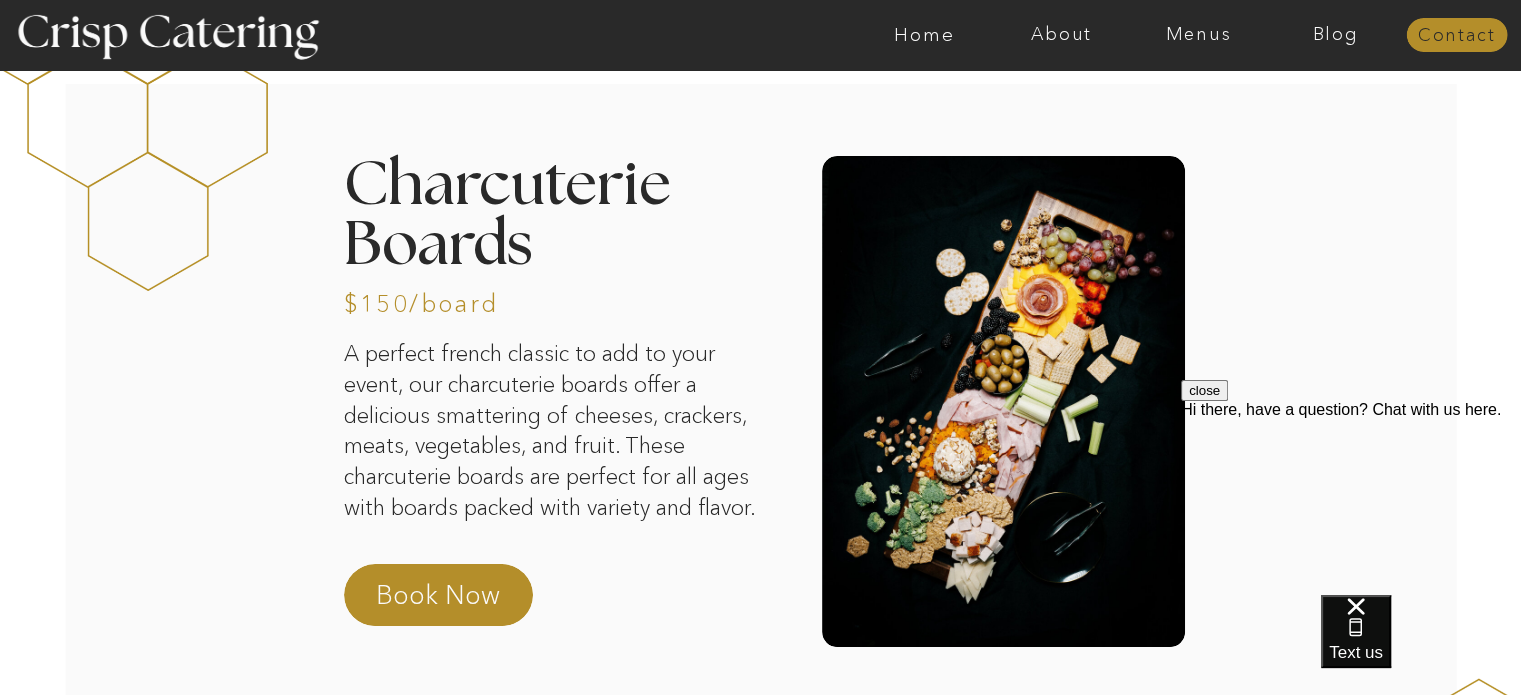 click on "Contact" at bounding box center [1456, 36] 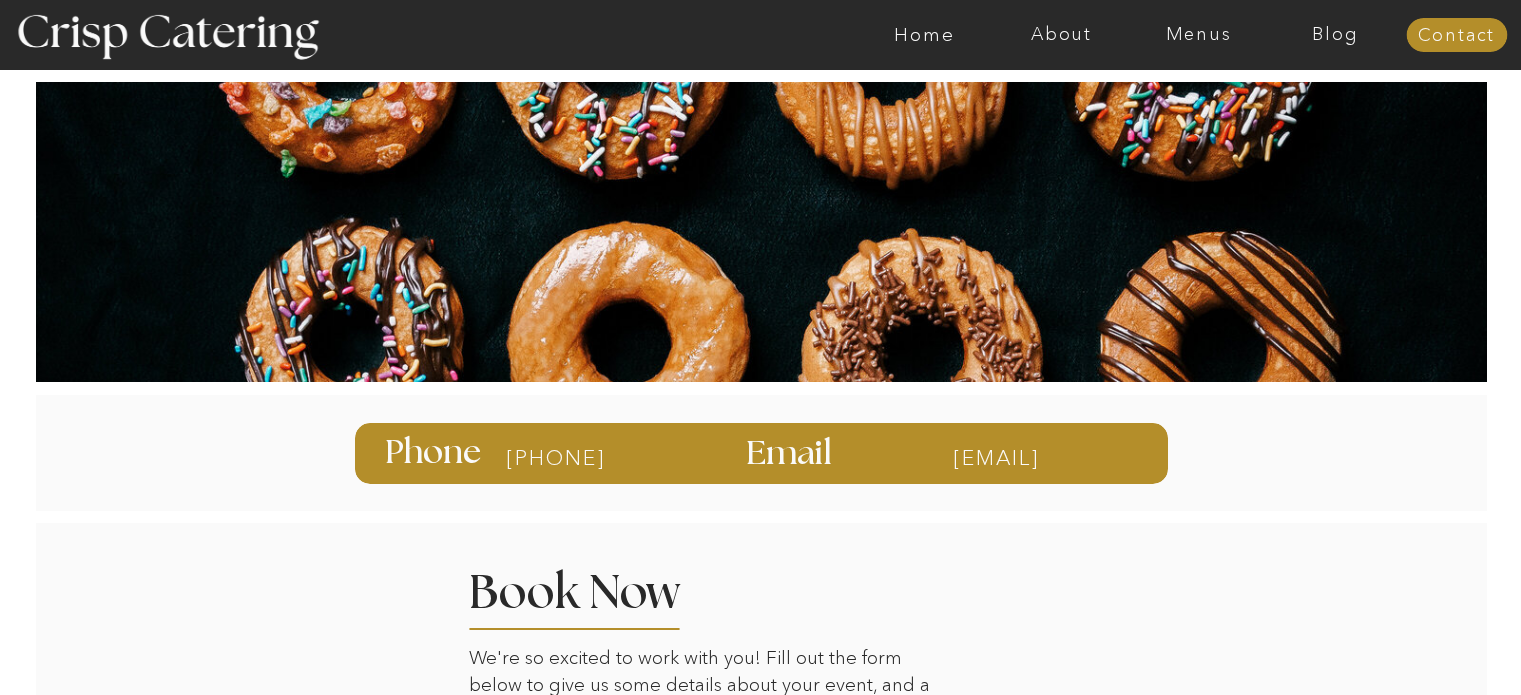 scroll, scrollTop: 0, scrollLeft: 0, axis: both 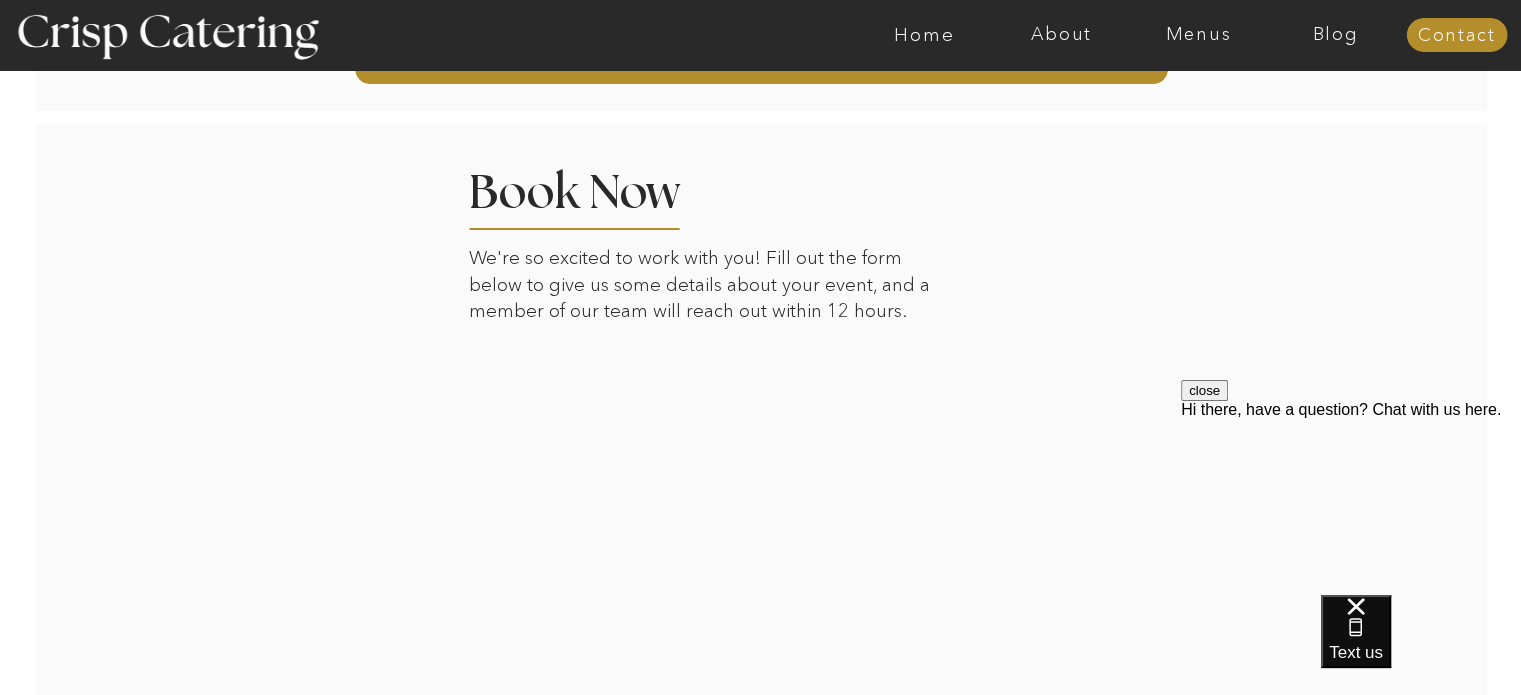 click on "Hi there, have a question? Chat with us here." at bounding box center (1351, 410) 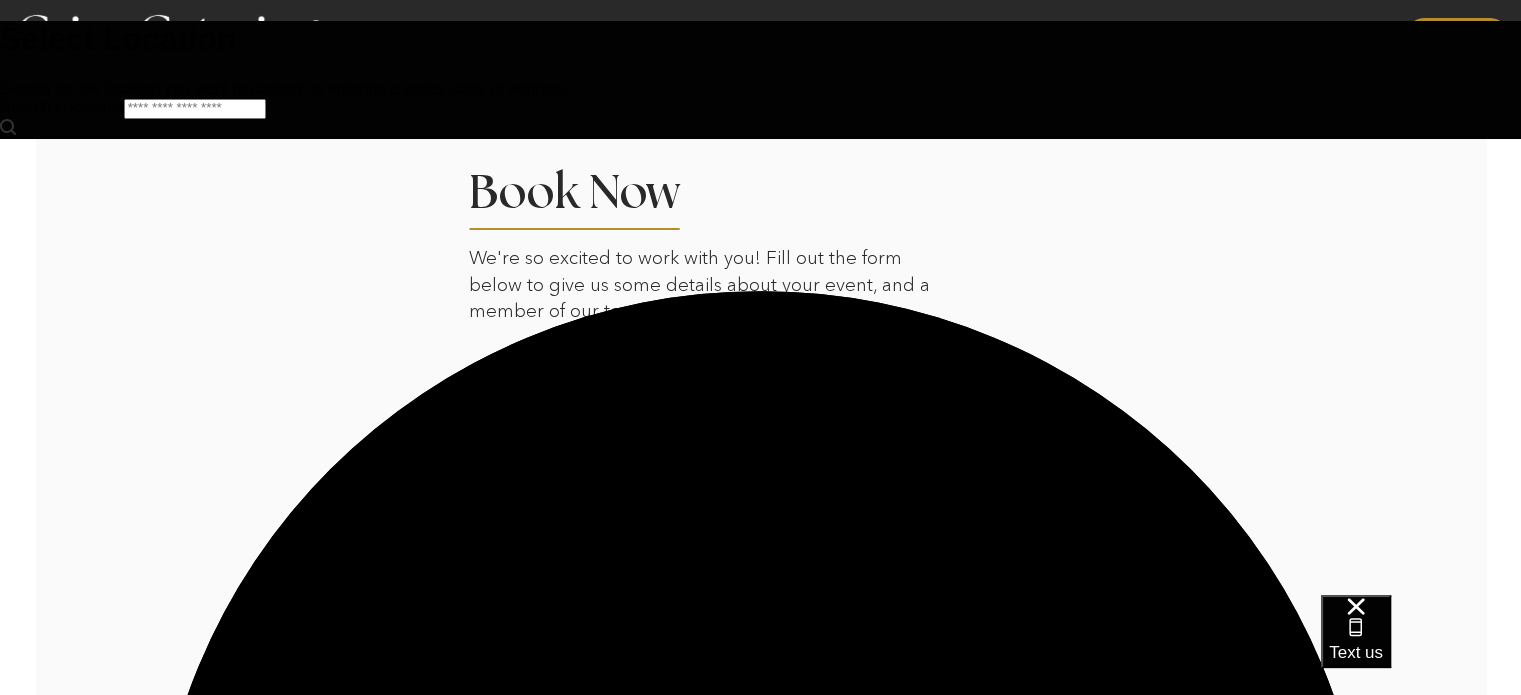 scroll, scrollTop: 0, scrollLeft: 0, axis: both 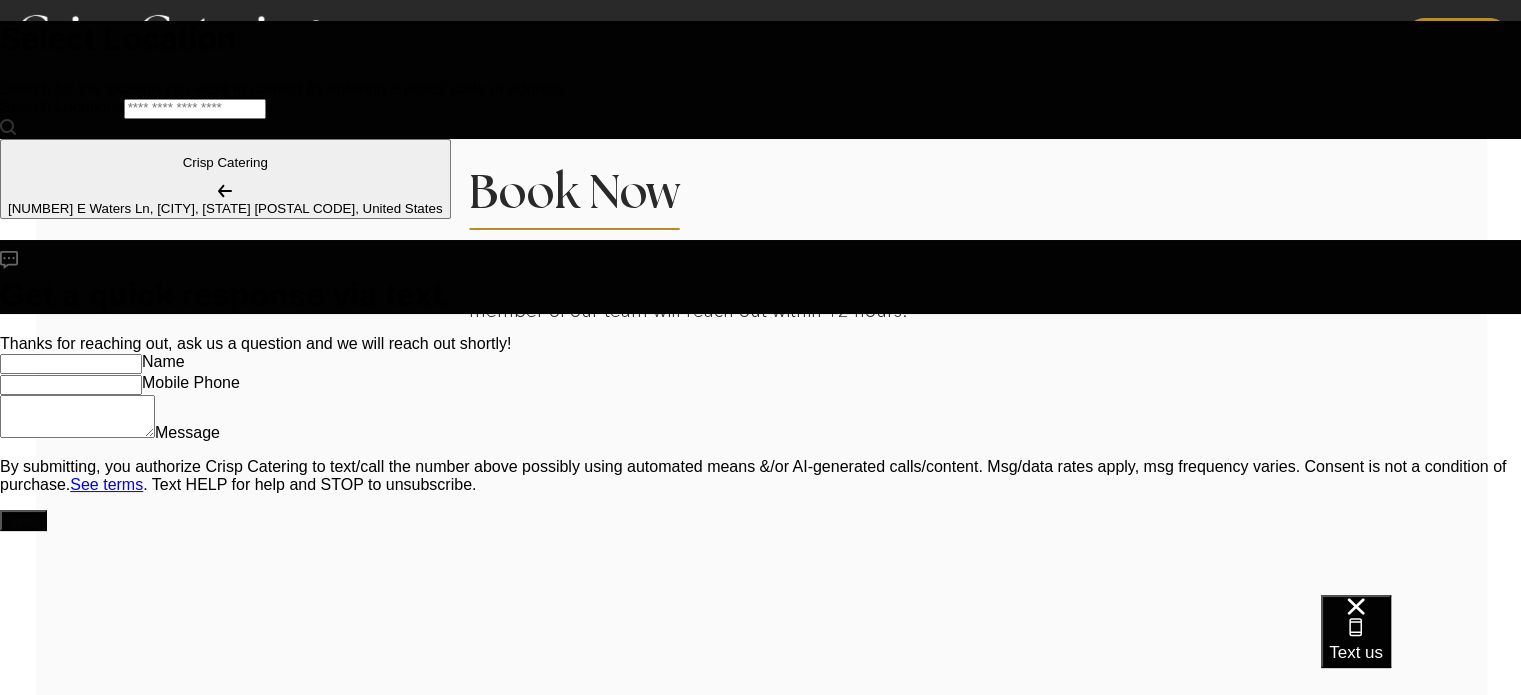 click at bounding box center [71, 364] 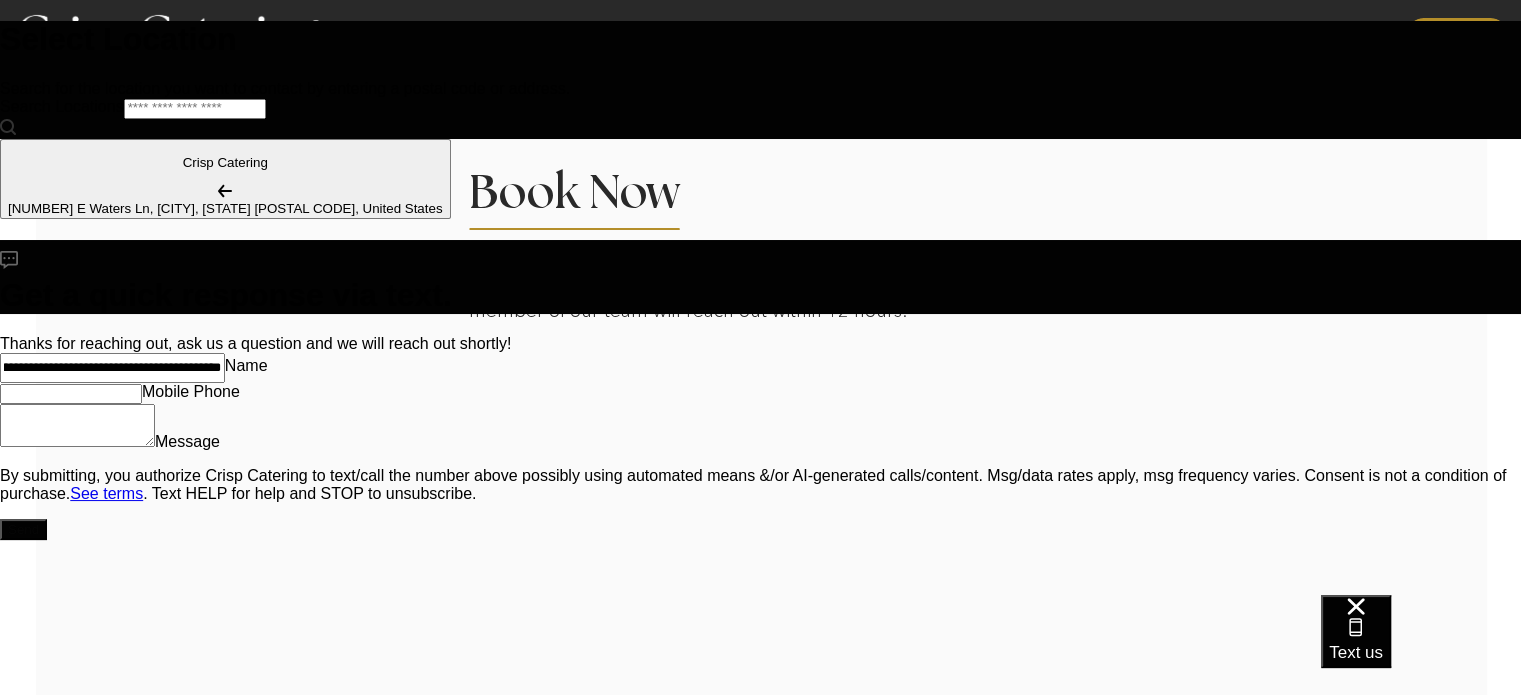 scroll, scrollTop: 0, scrollLeft: 159, axis: horizontal 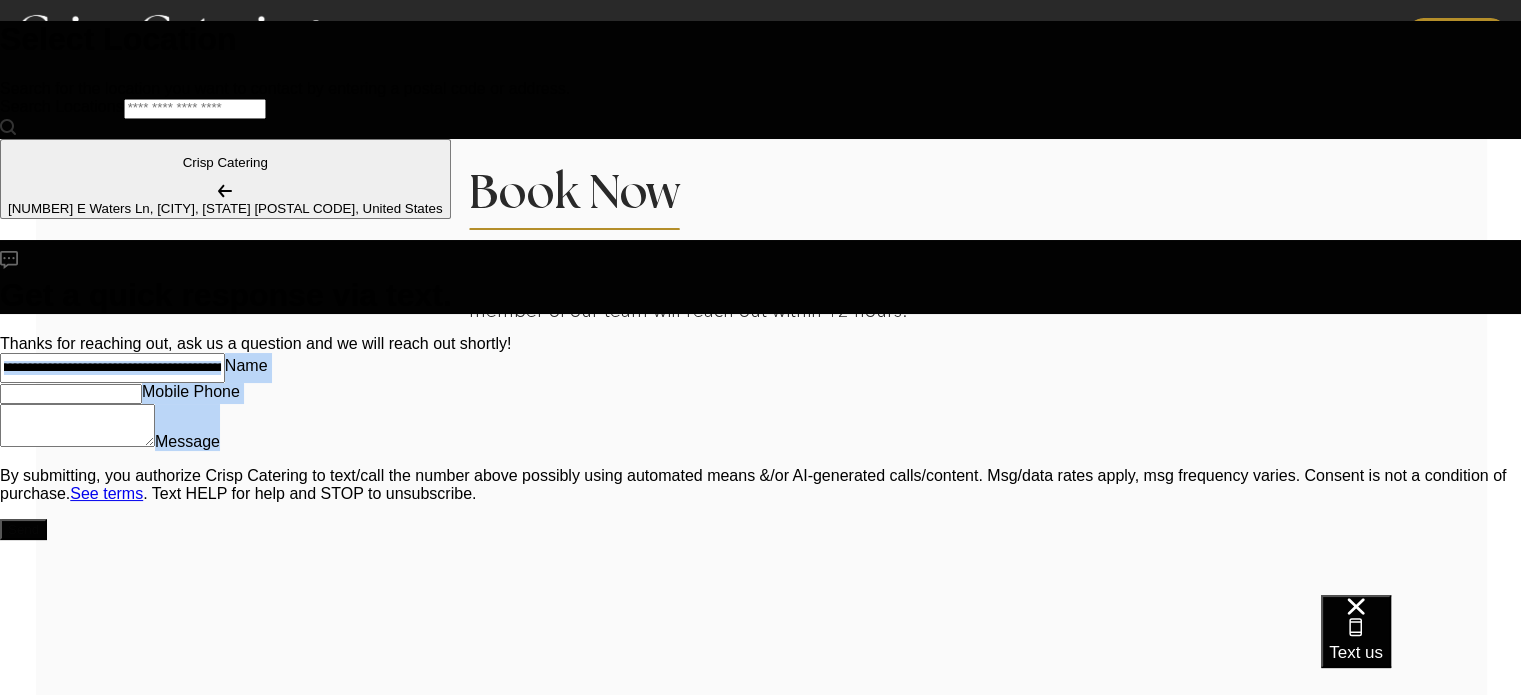 drag, startPoint x: 1437, startPoint y: 183, endPoint x: 1232, endPoint y: 191, distance: 205.15604 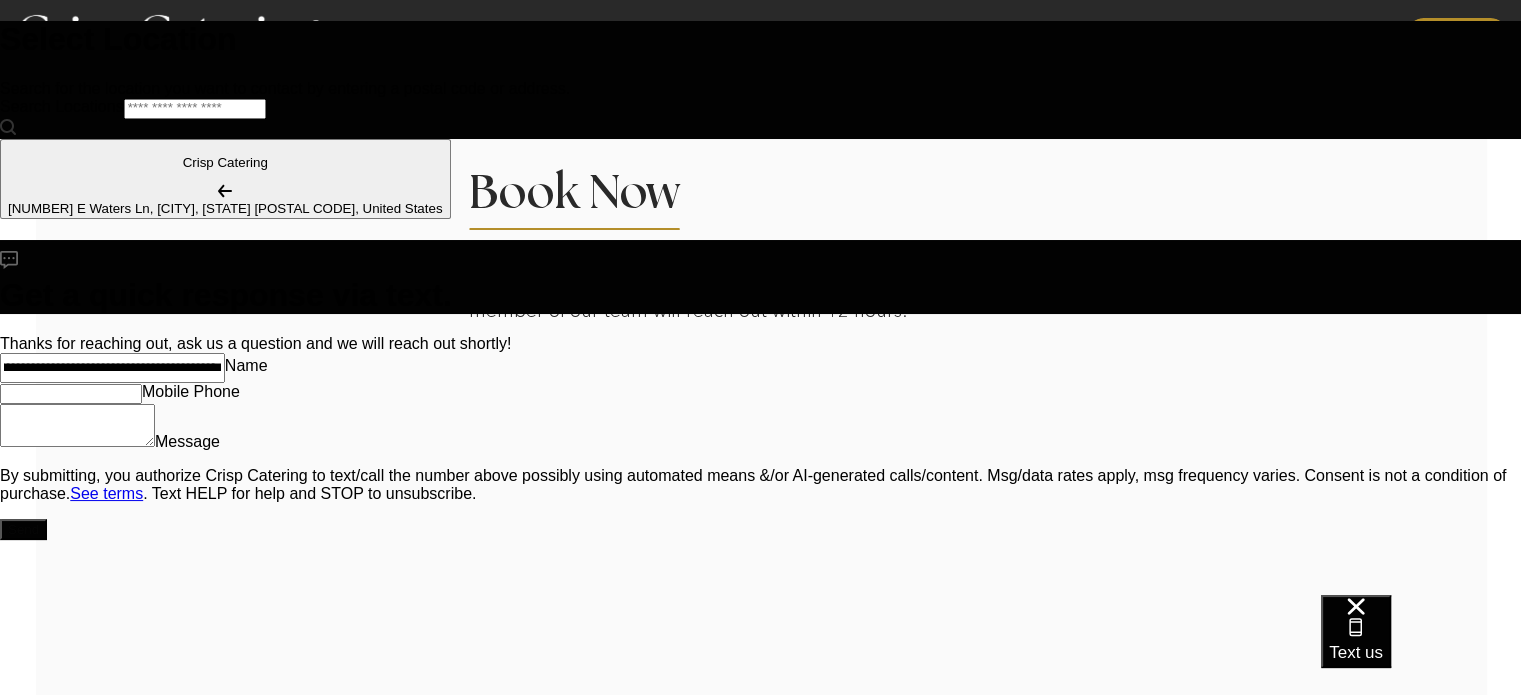 scroll, scrollTop: 0, scrollLeft: 0, axis: both 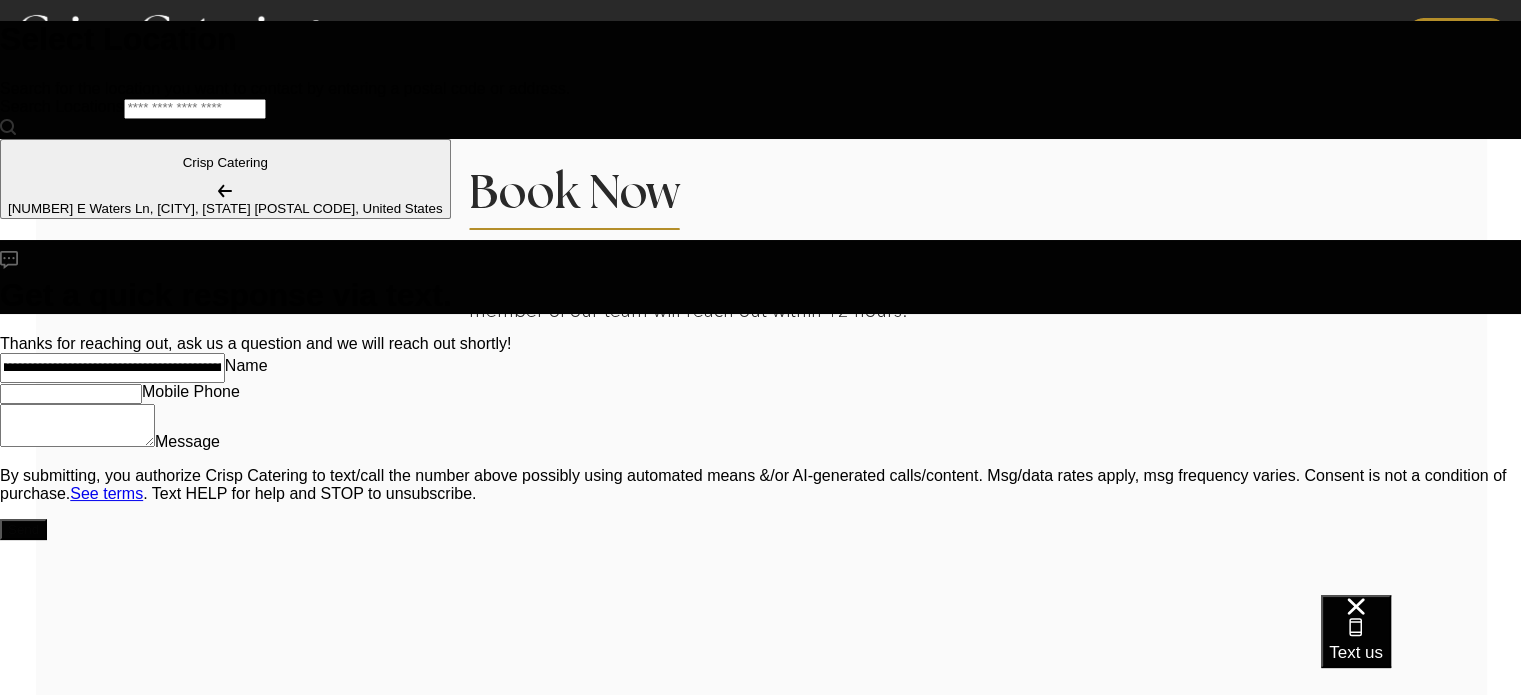 type on "**********" 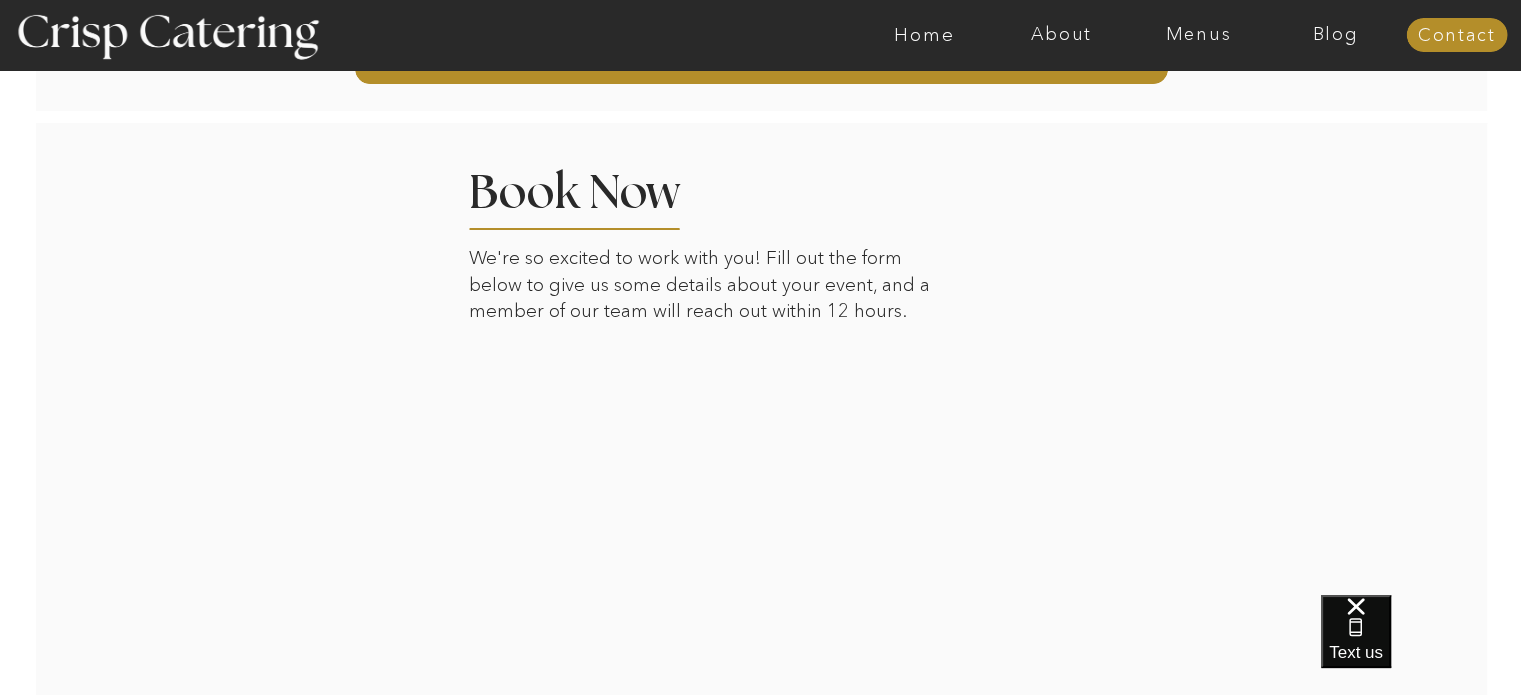 click at bounding box center [761, 487] 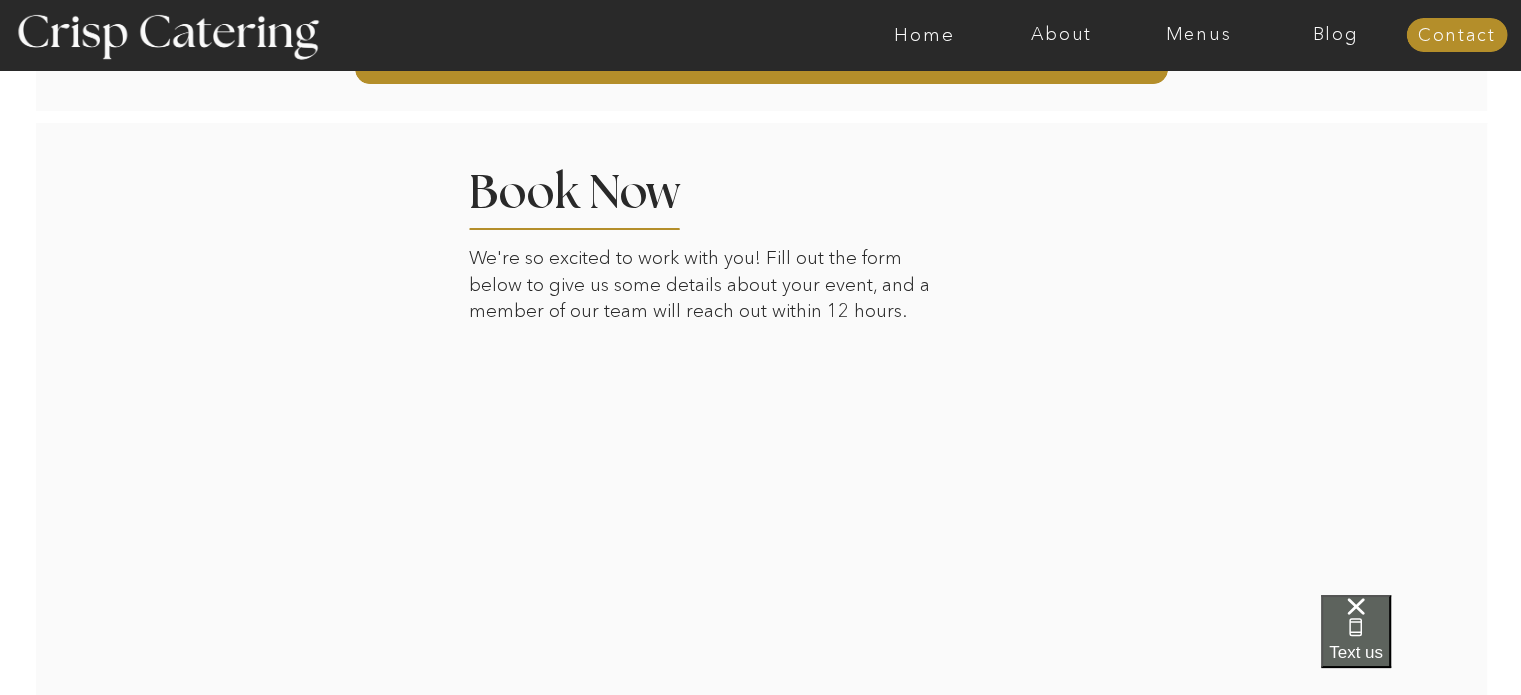 click on "Text us" at bounding box center [1356, 631] 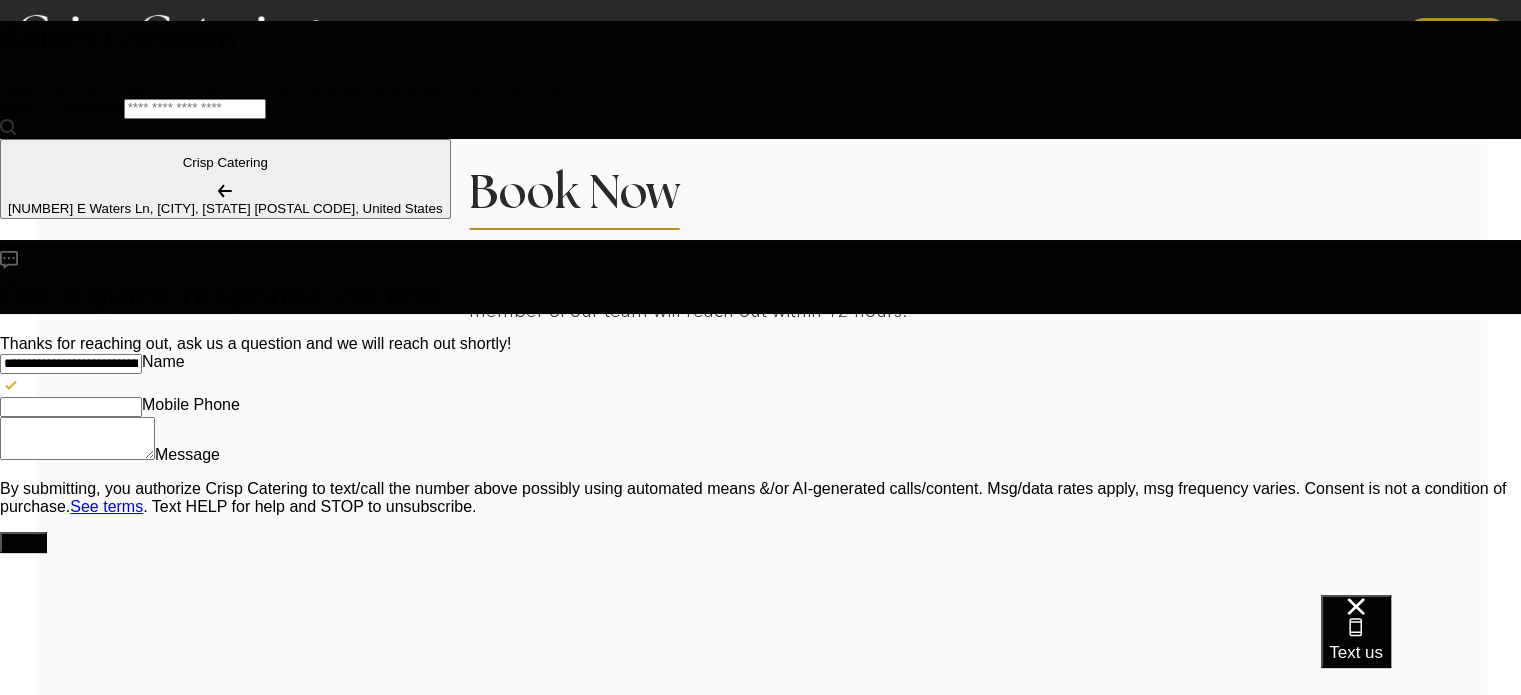scroll, scrollTop: 0, scrollLeft: 0, axis: both 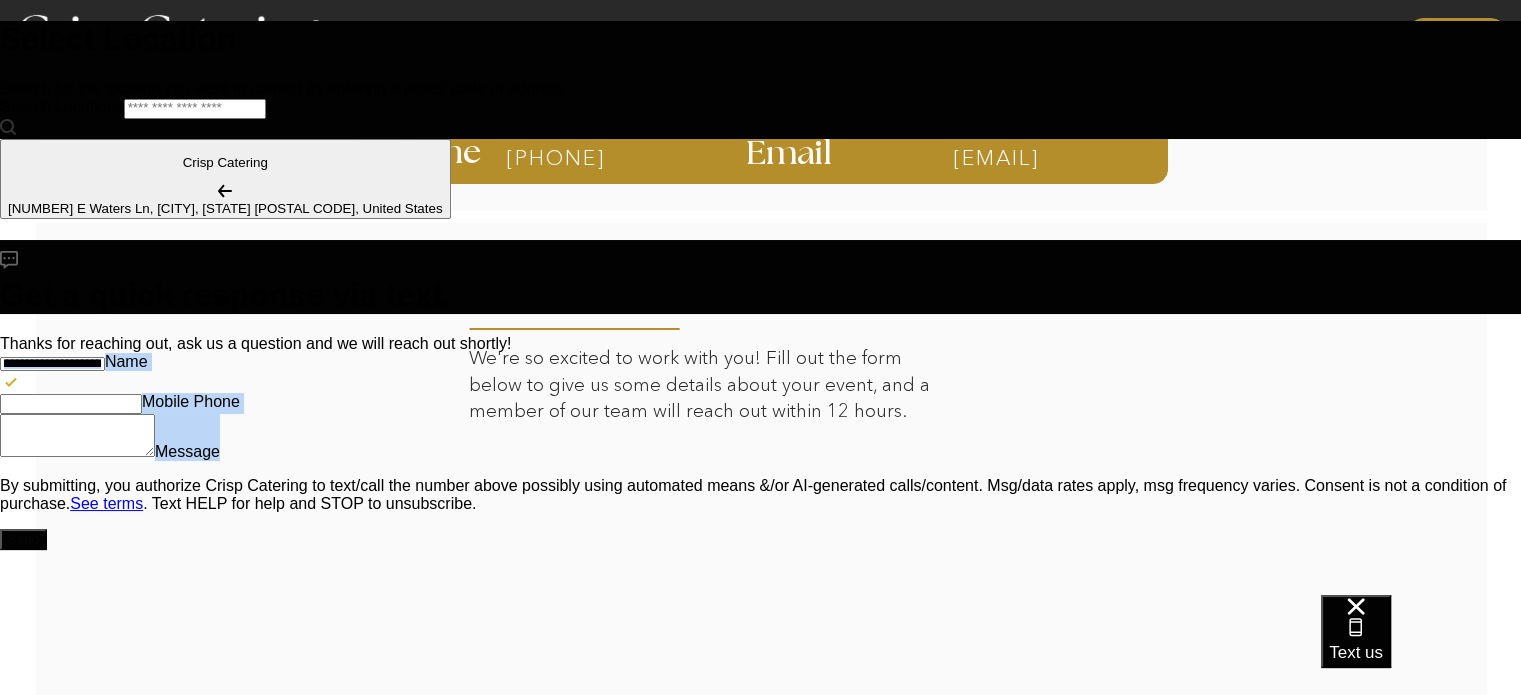 drag, startPoint x: 1208, startPoint y: 180, endPoint x: 1502, endPoint y: 165, distance: 294.38242 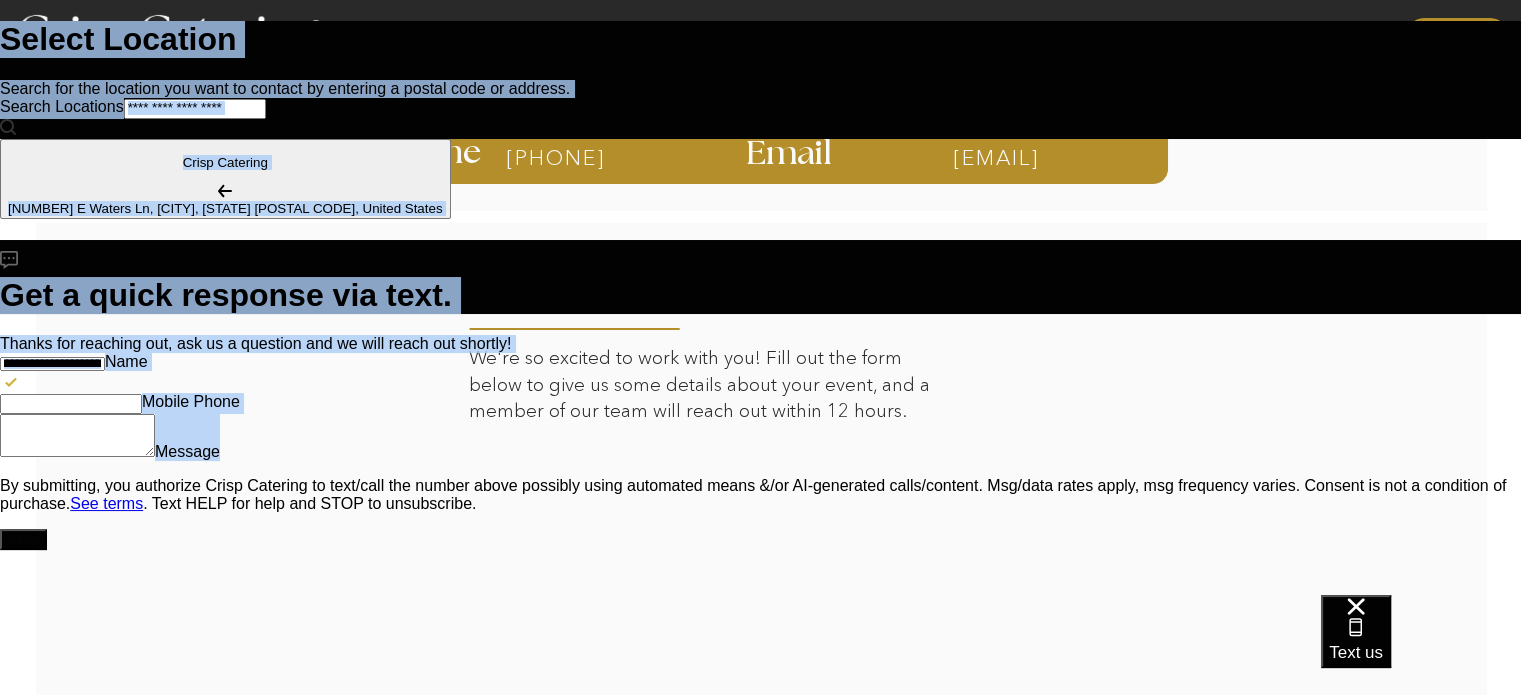 click on "**********" at bounding box center [760, 407] 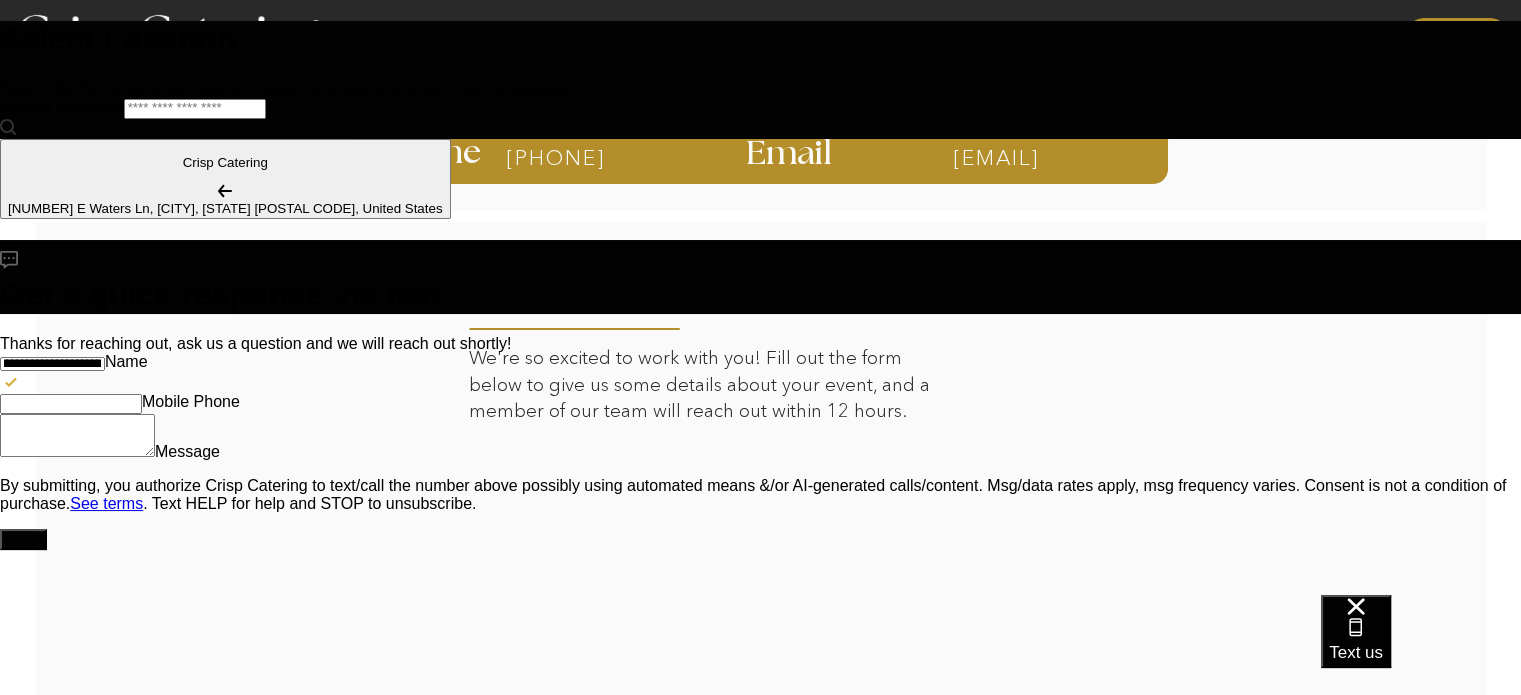 click 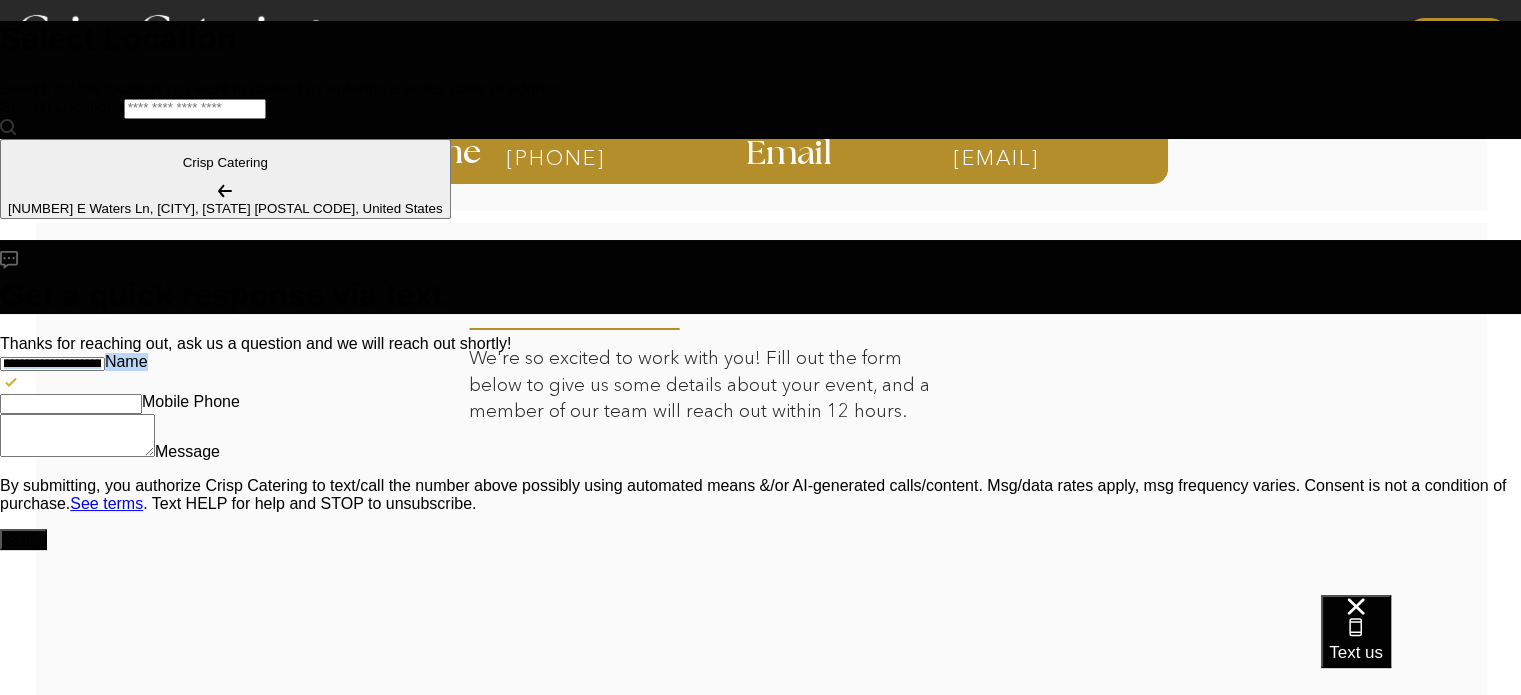 drag, startPoint x: 1435, startPoint y: 183, endPoint x: 1397, endPoint y: 180, distance: 38.118237 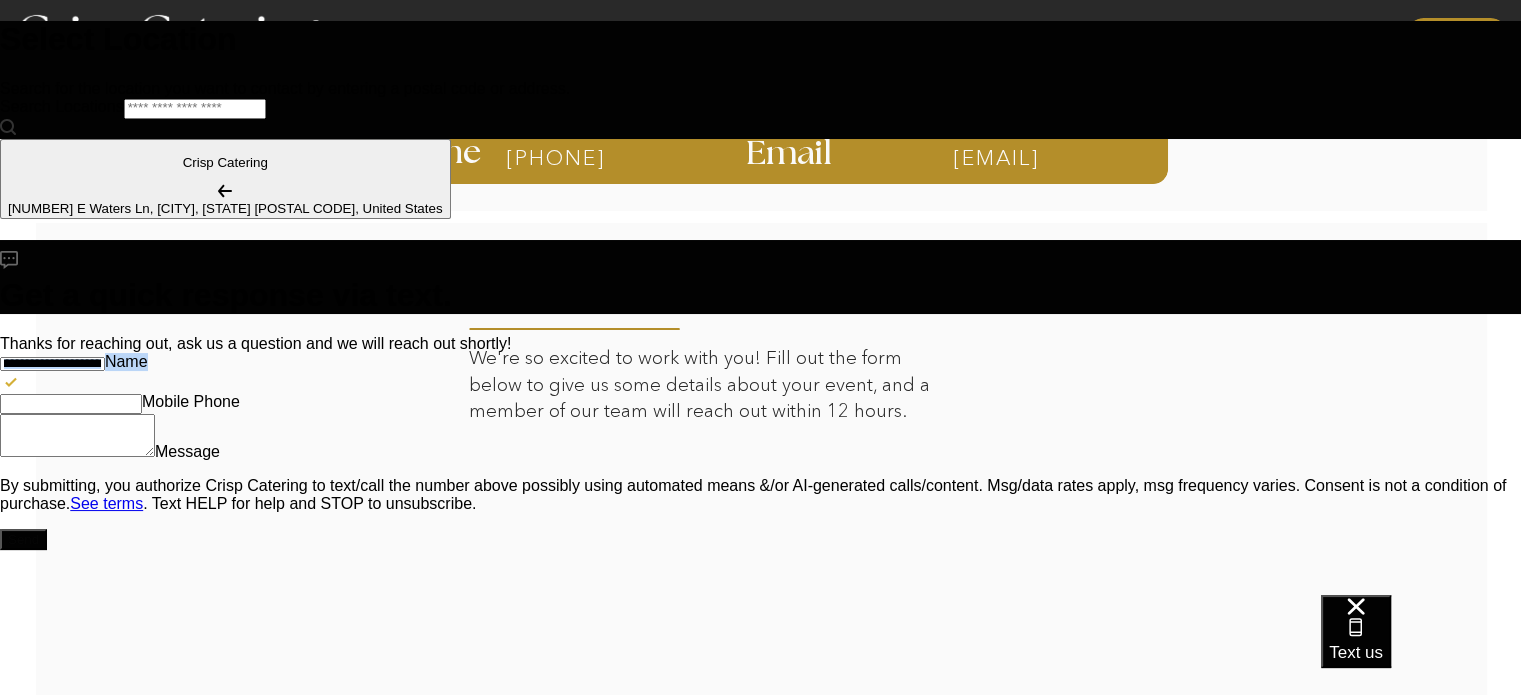 click on "**********" at bounding box center [760, 373] 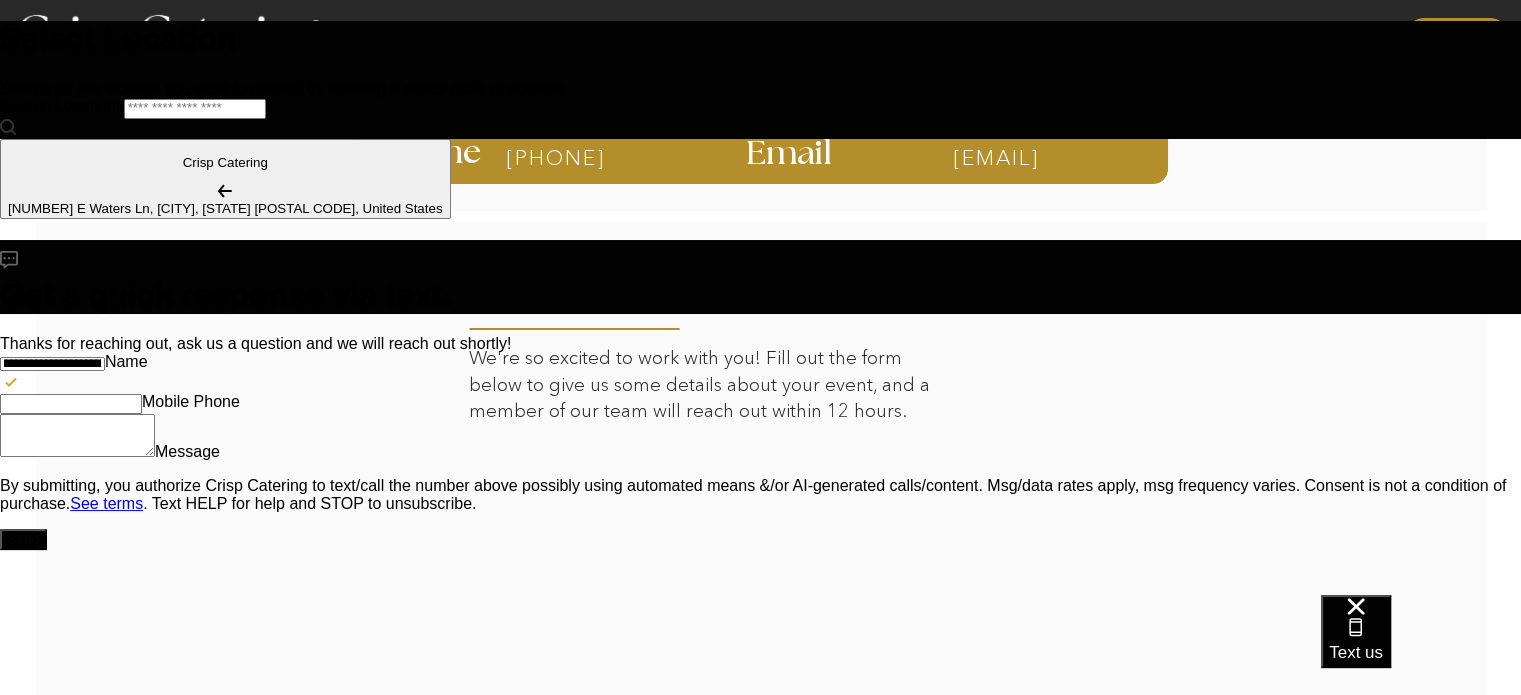 scroll, scrollTop: 0, scrollLeft: 127, axis: horizontal 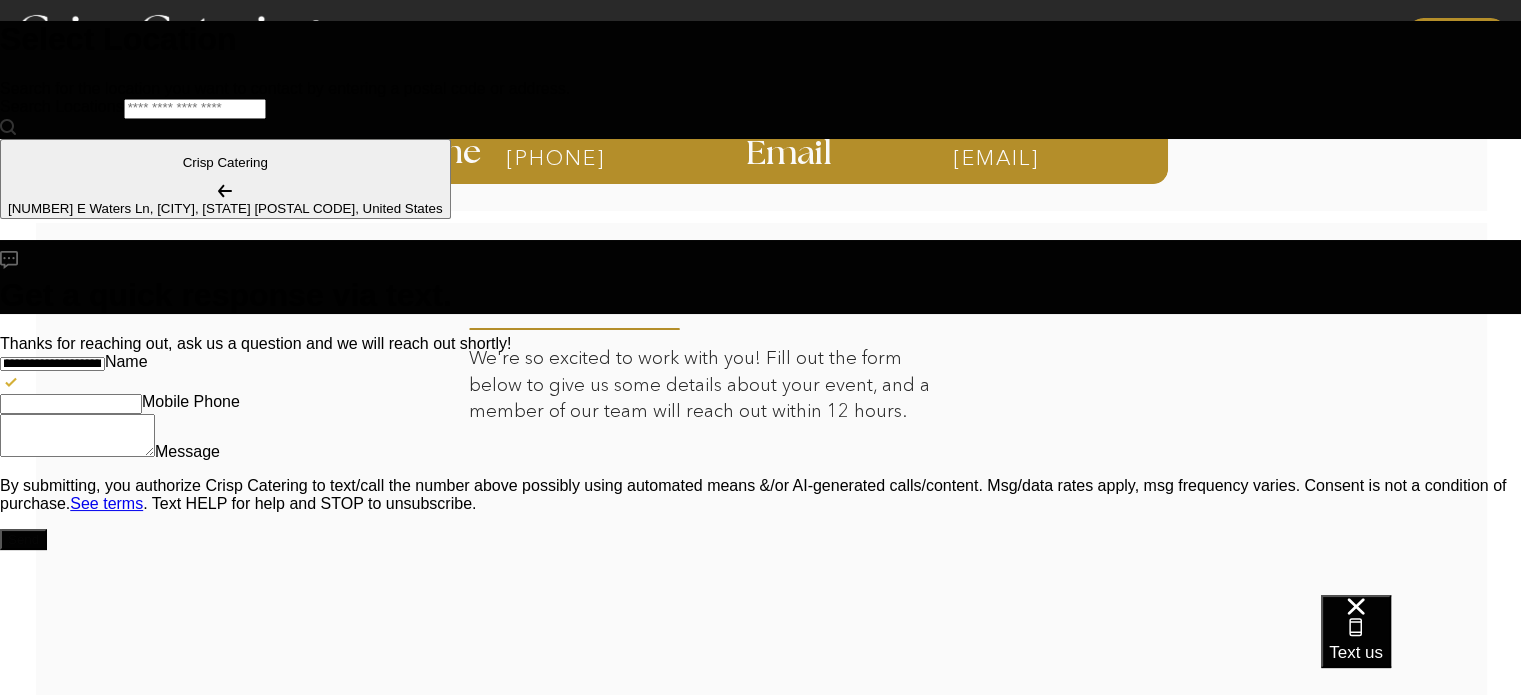 drag, startPoint x: 1212, startPoint y: 184, endPoint x: 1480, endPoint y: 208, distance: 269.07248 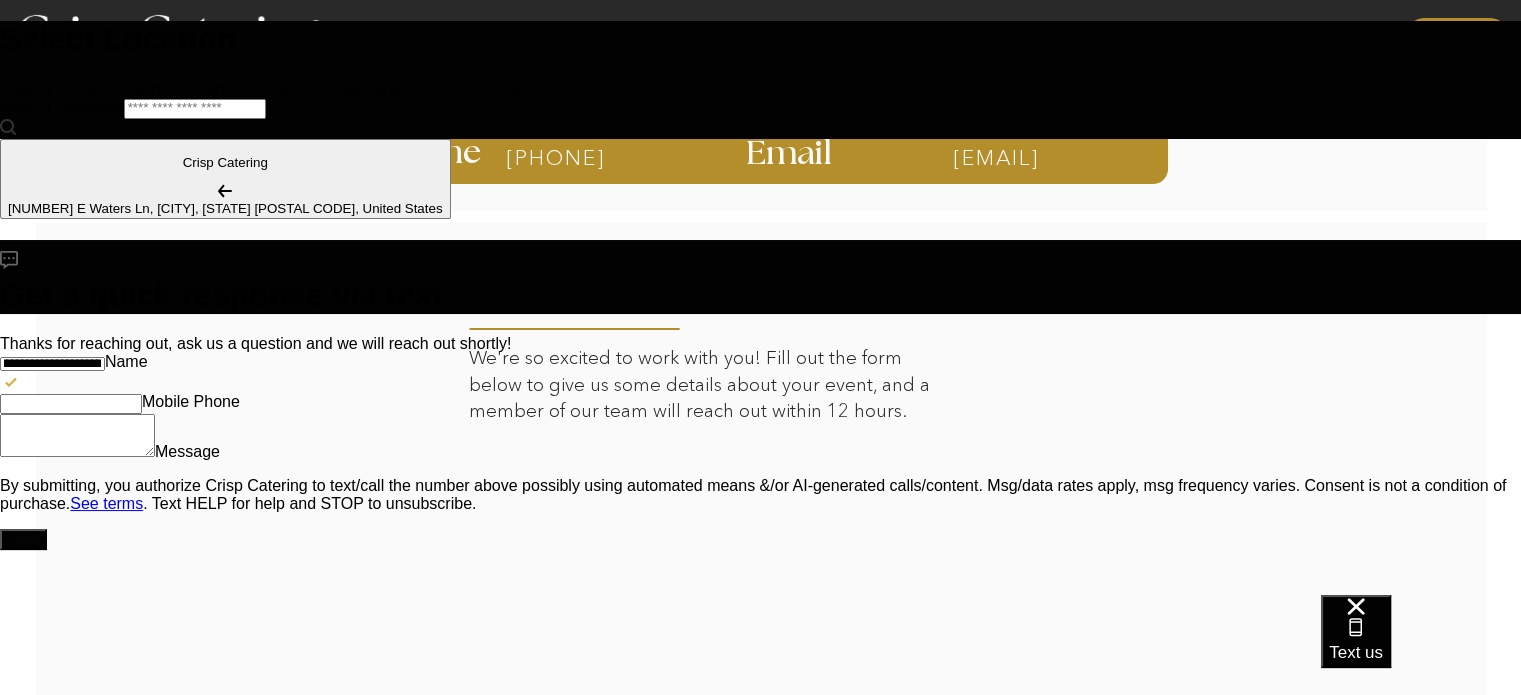 type on "**********" 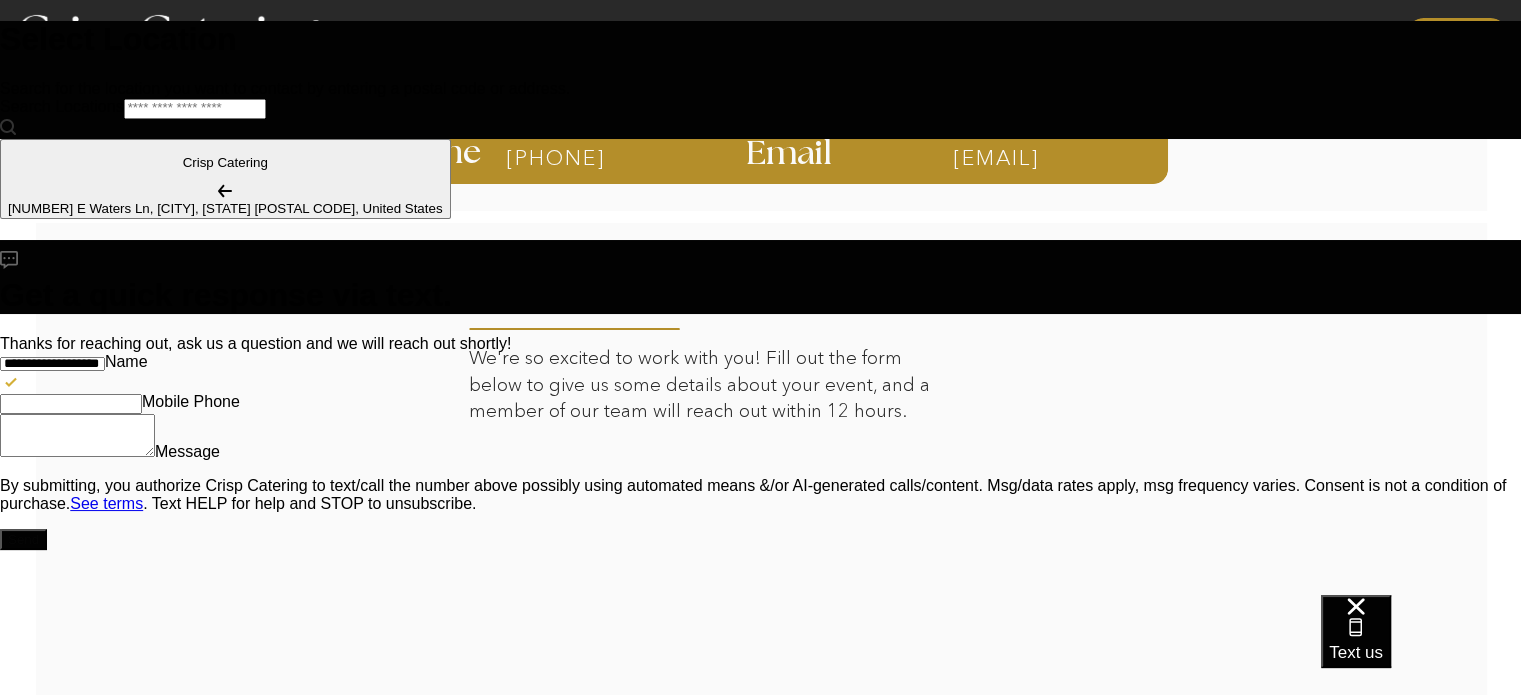 scroll, scrollTop: 0, scrollLeft: 0, axis: both 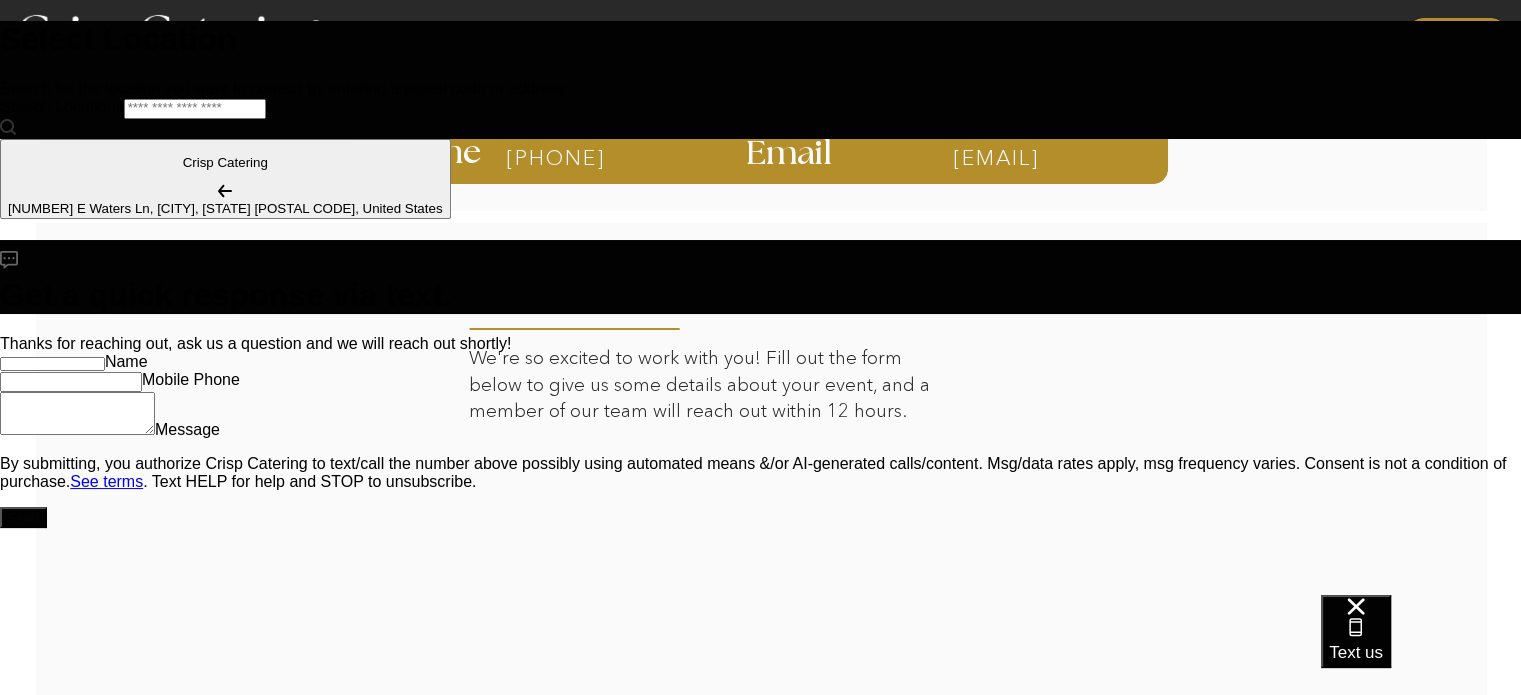 click on "Thanks for reaching out, ask us a question and we will reach out shortly! Name Mobile Phone Message
By submitting, you authorize Crisp Catering to text/call the number above
possibly using automated means &/or AI-generated calls/content. Msg/data rates apply, msg frequency varies.
Consent is not a condition of purchase.  See terms . Text HELP for help and STOP to unsubscribe.
Send" at bounding box center (760, 431) 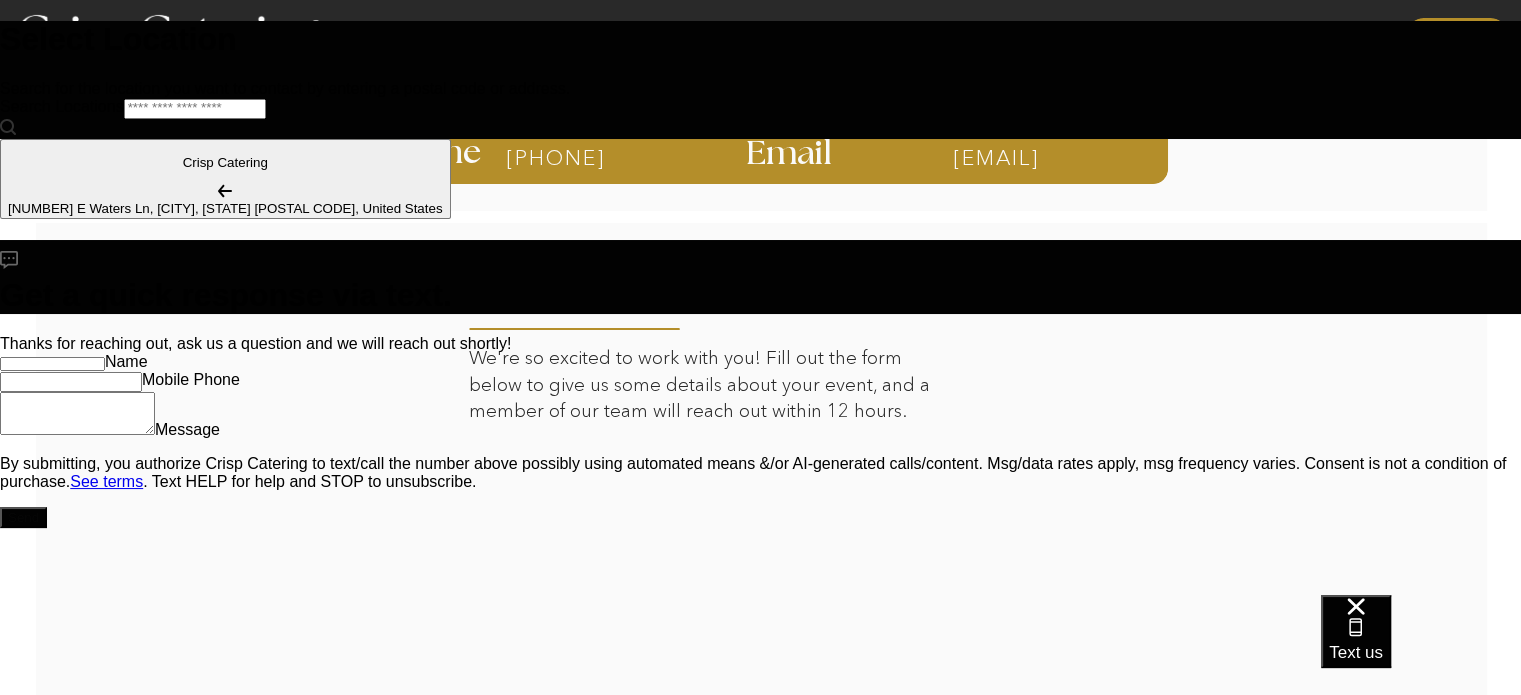 click at bounding box center [52, 364] 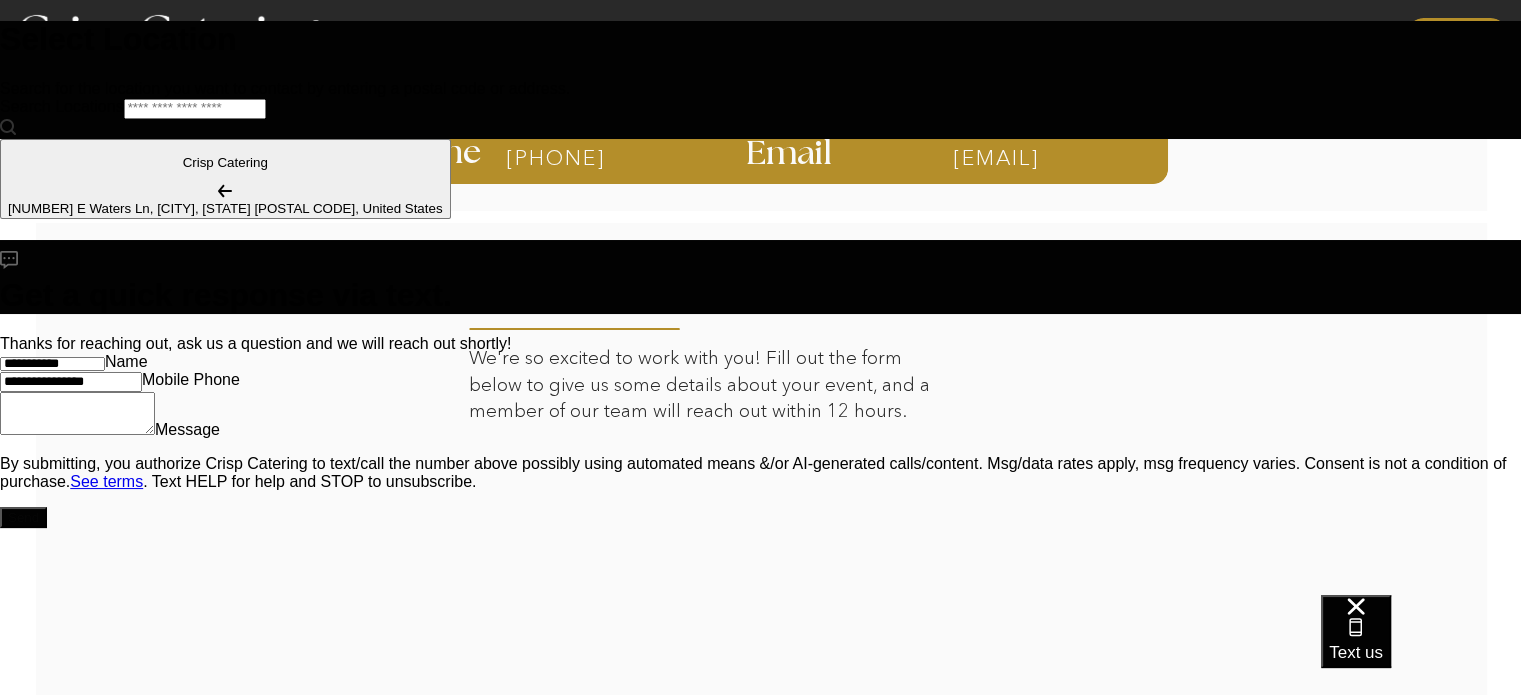type on "**********" 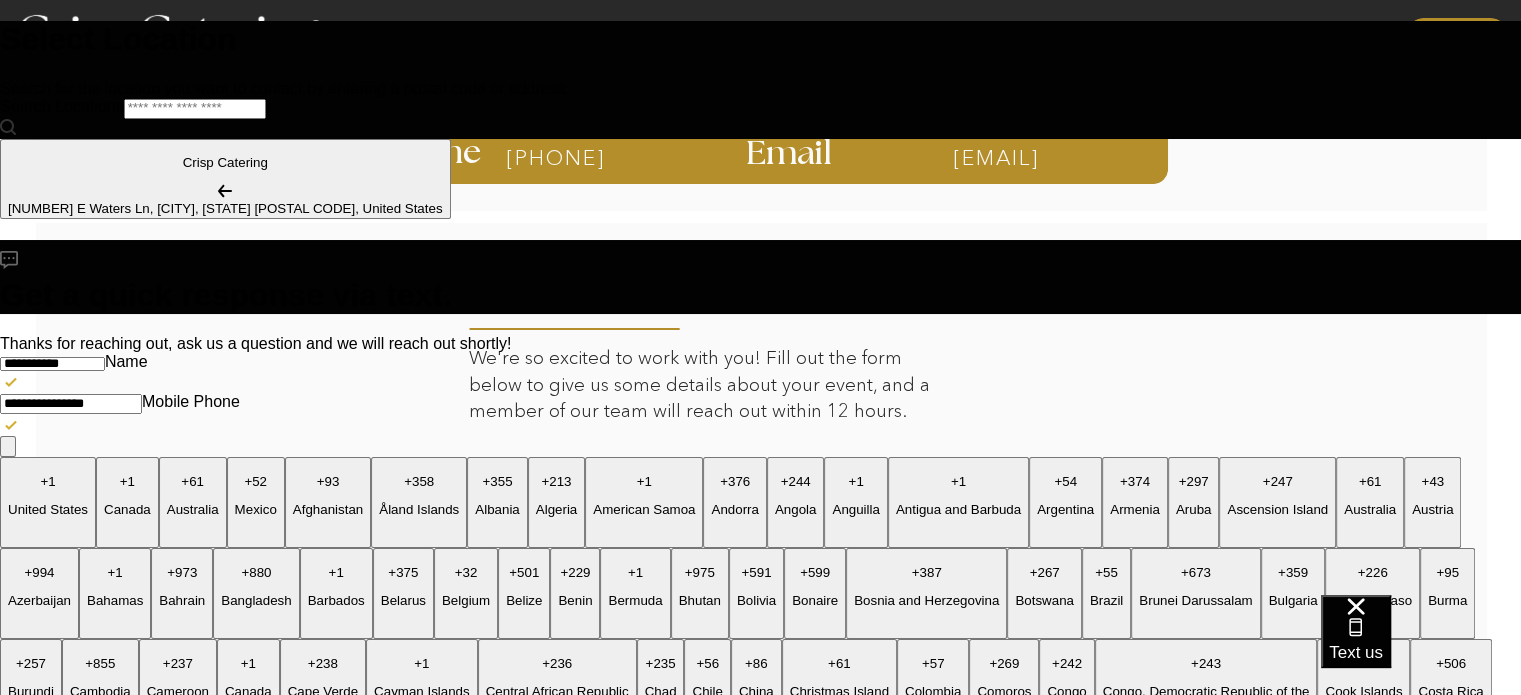 click on "Message" at bounding box center [77, 1752] 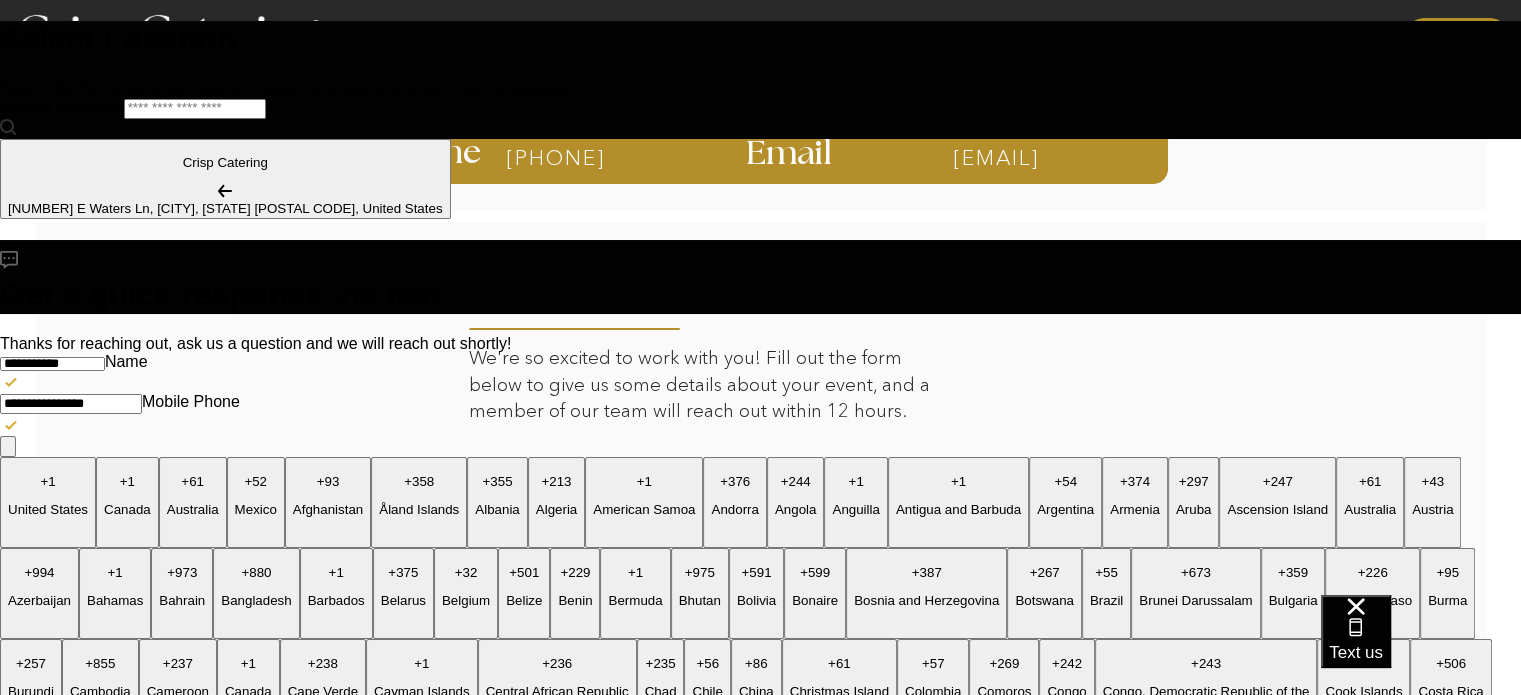 type on "*" 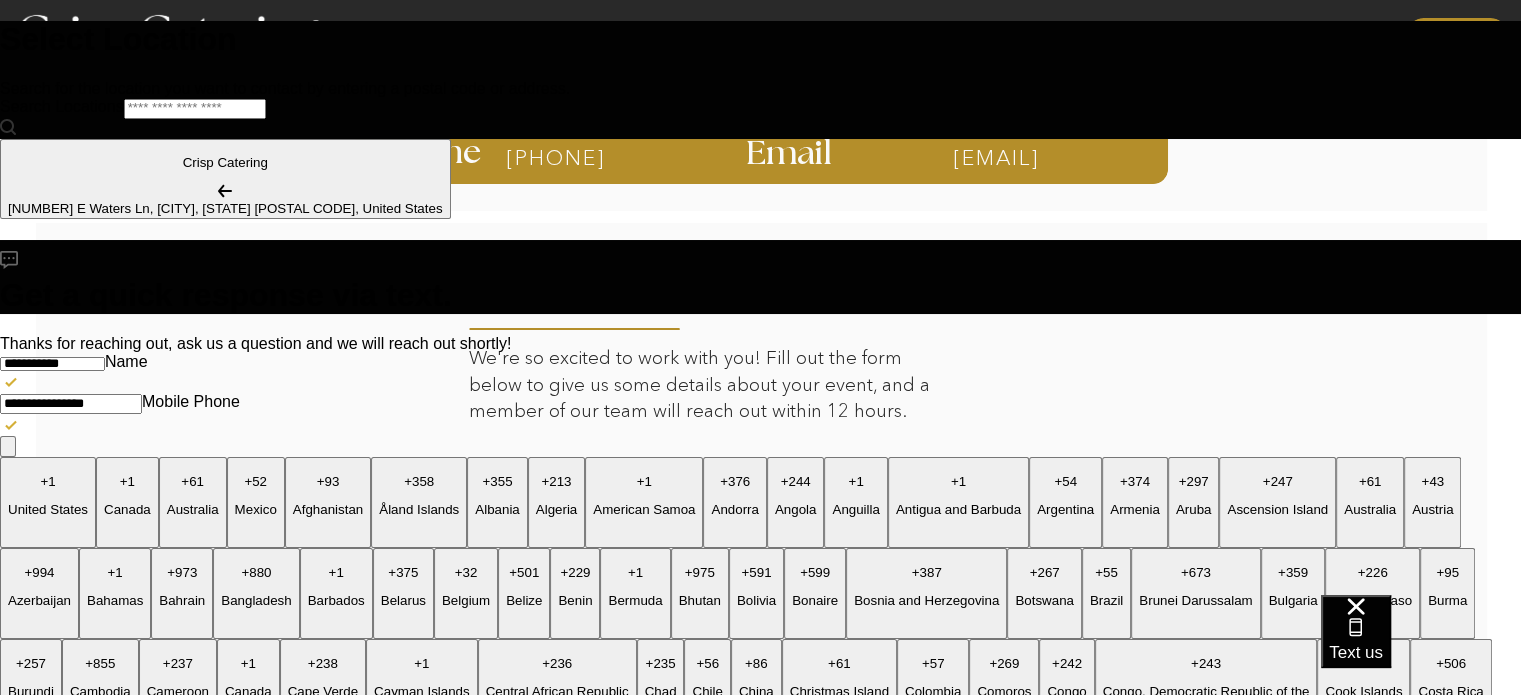 type on "*" 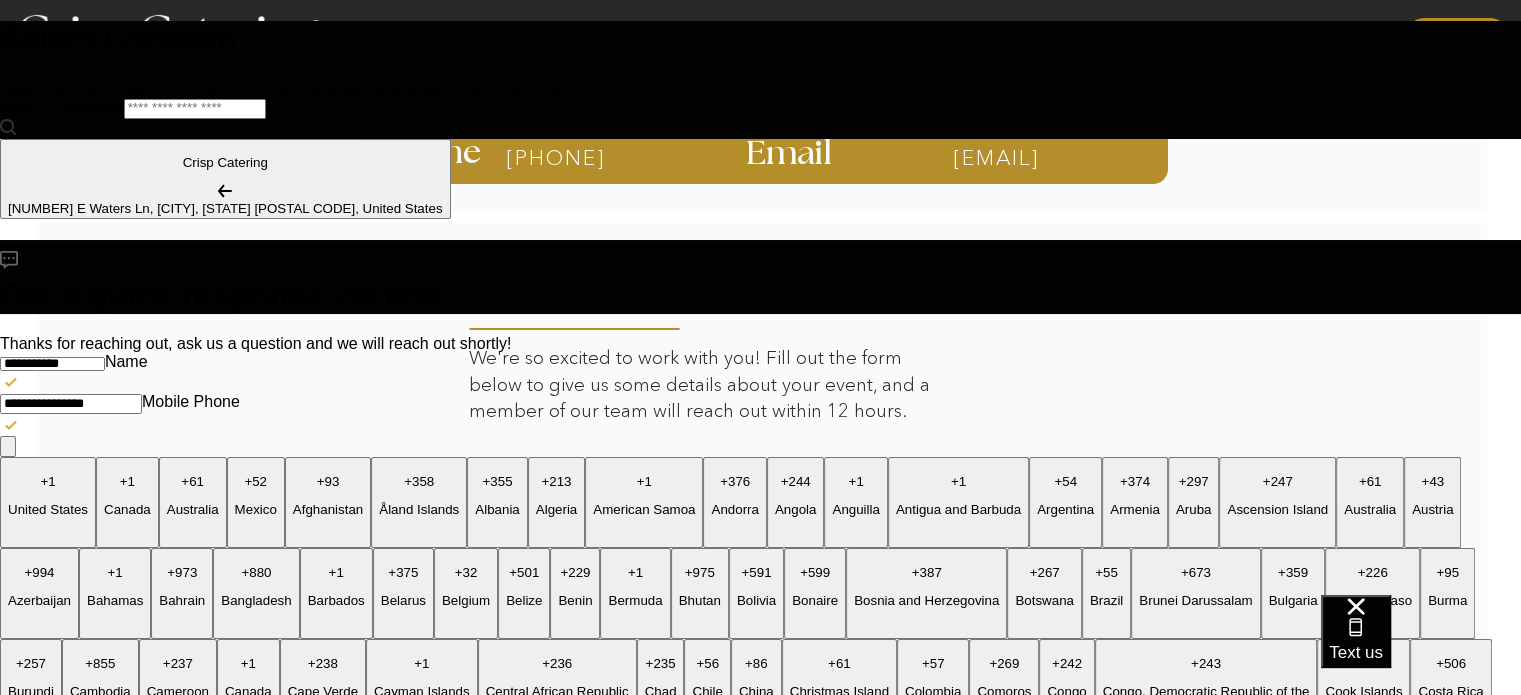 type on "*****" 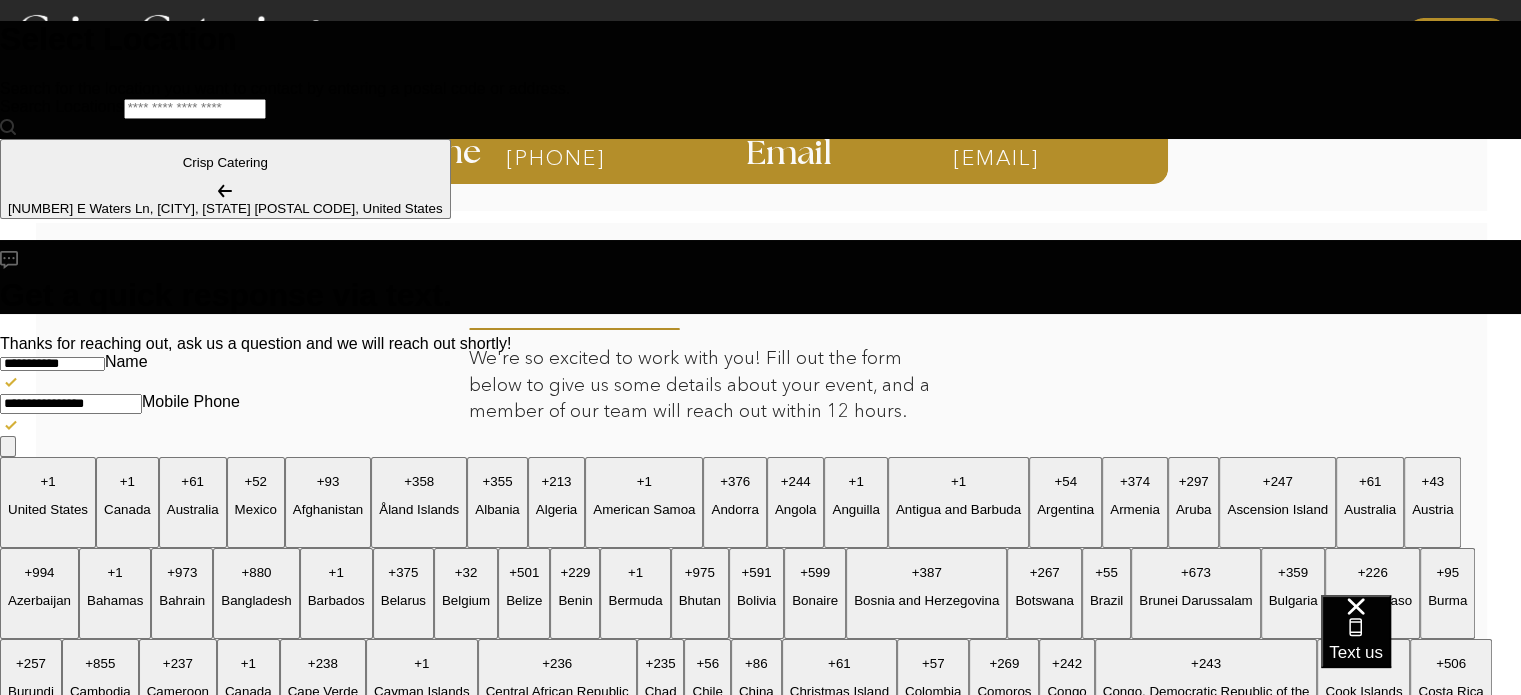 type on "*" 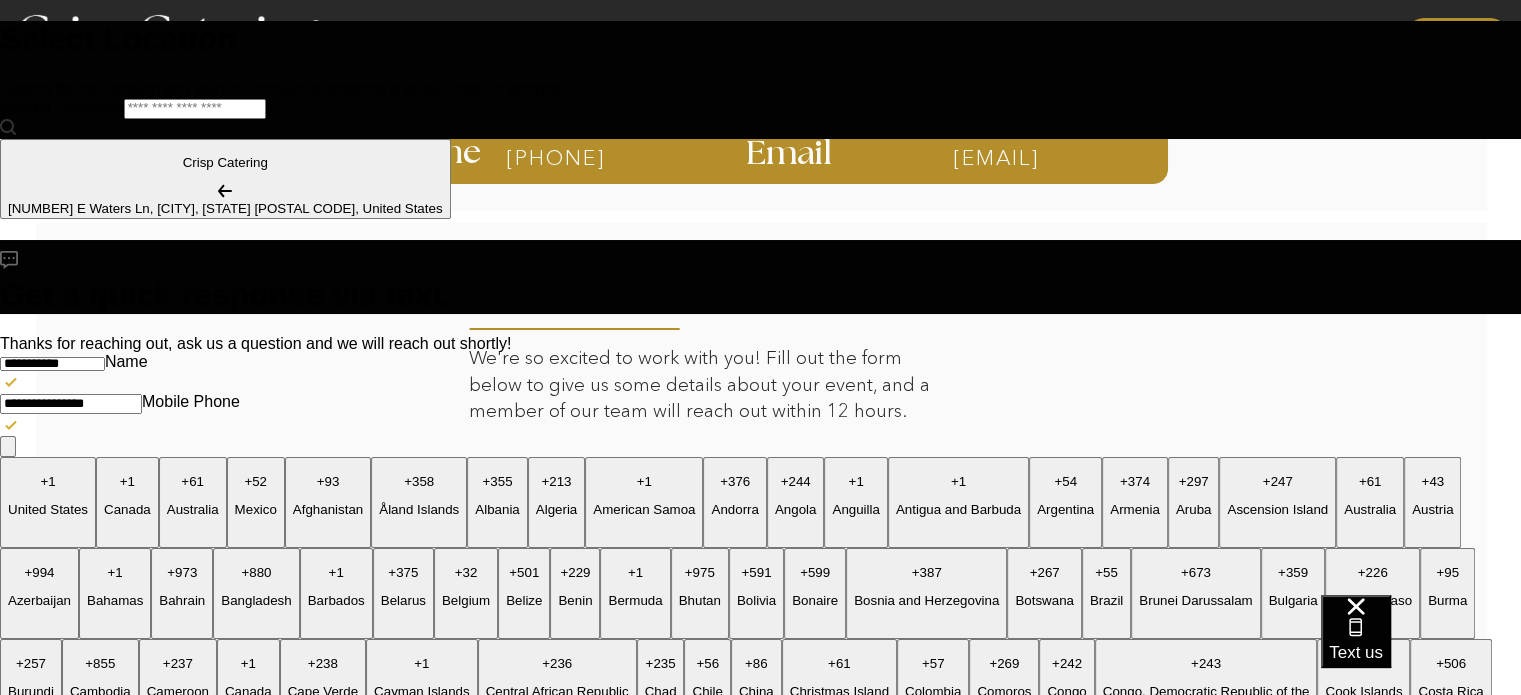type on "****" 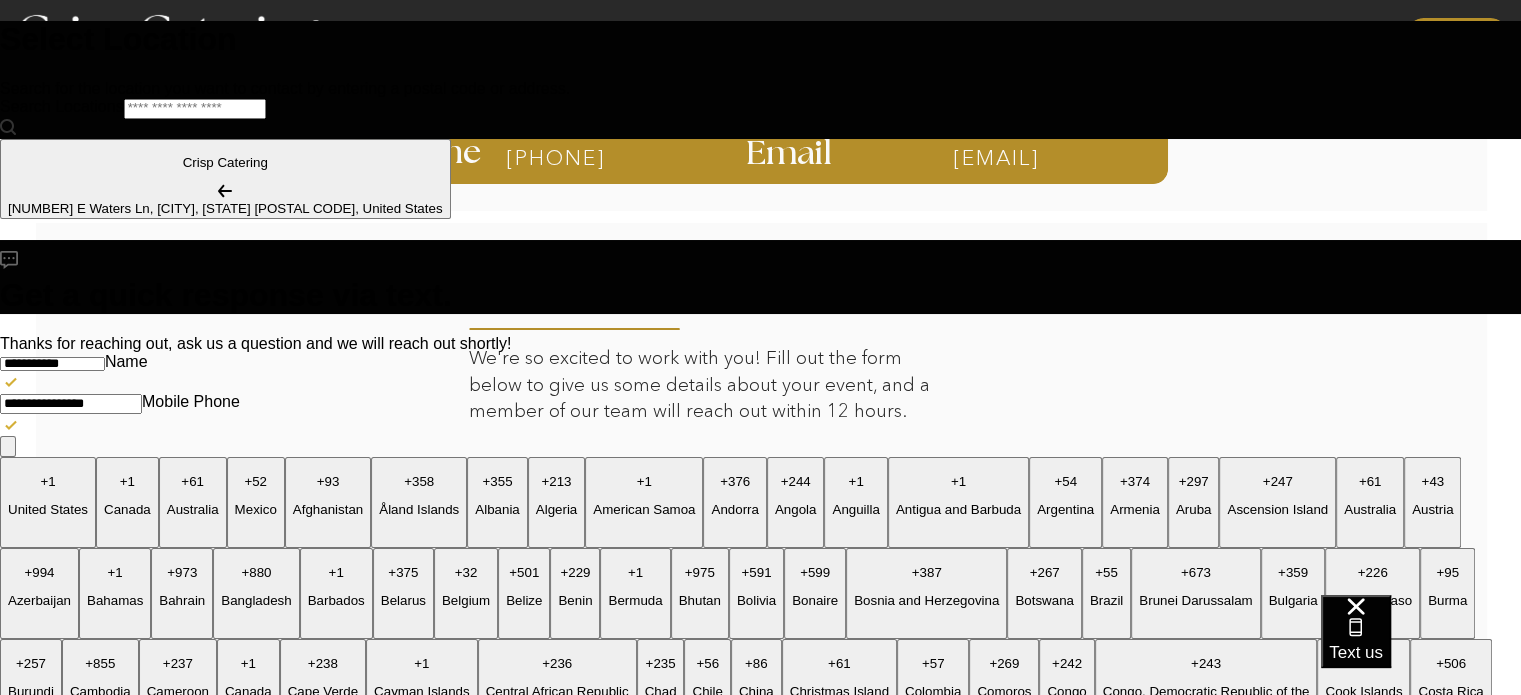 type on "**********" 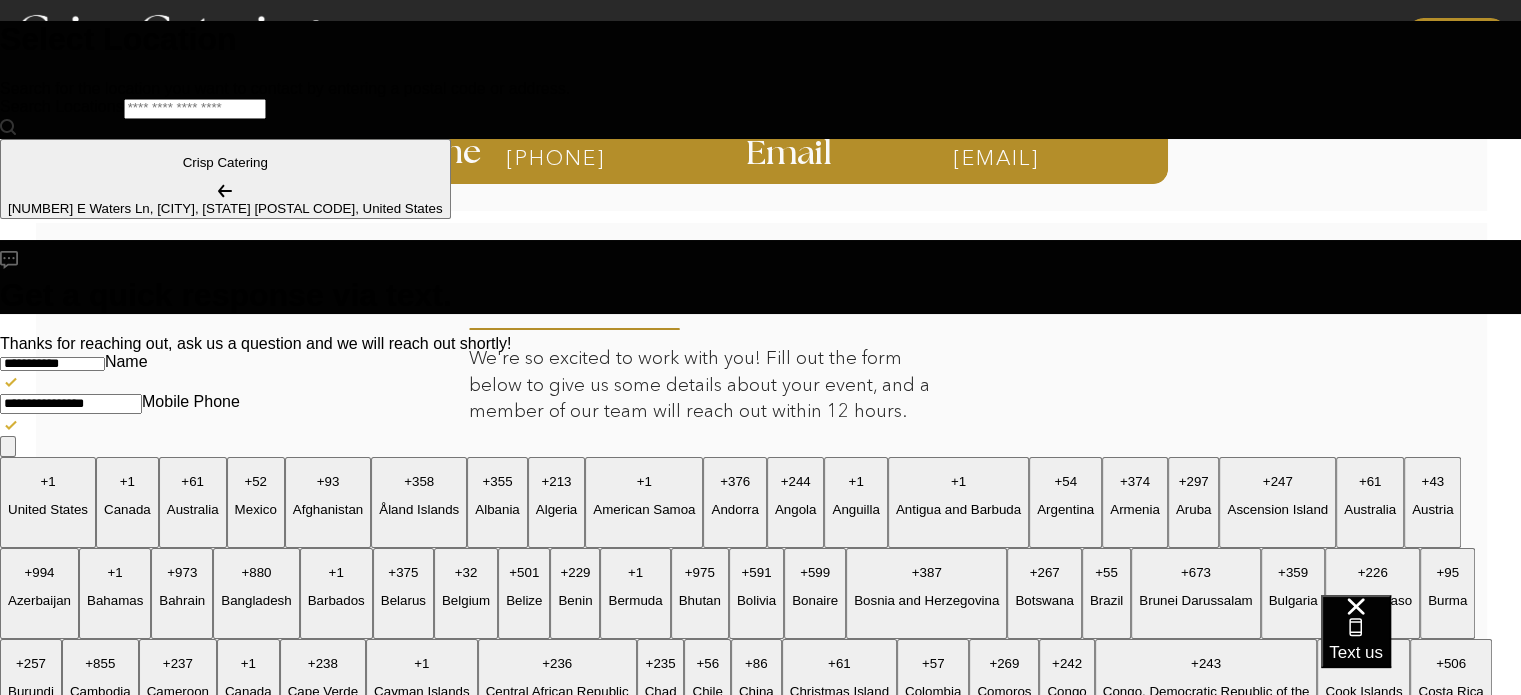 type on "*" 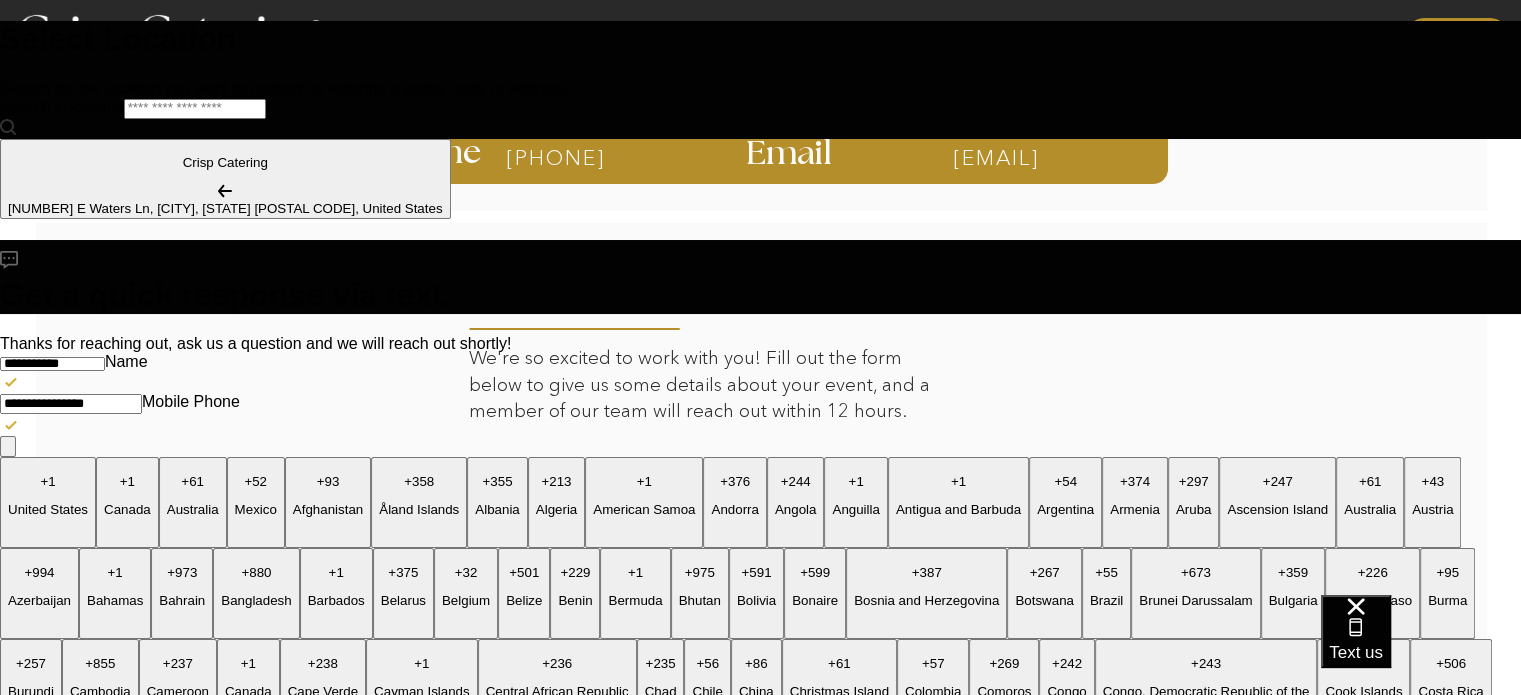 type on "**********" 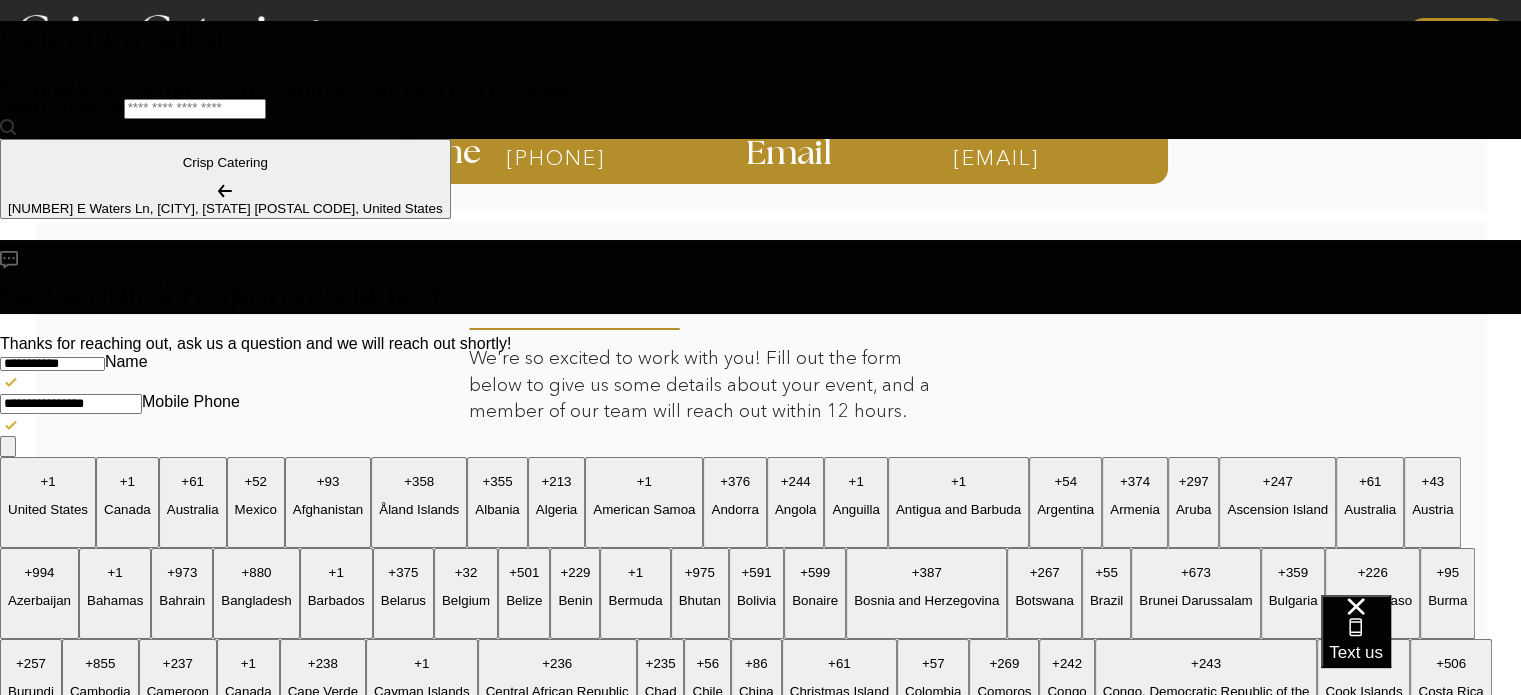 type on "*" 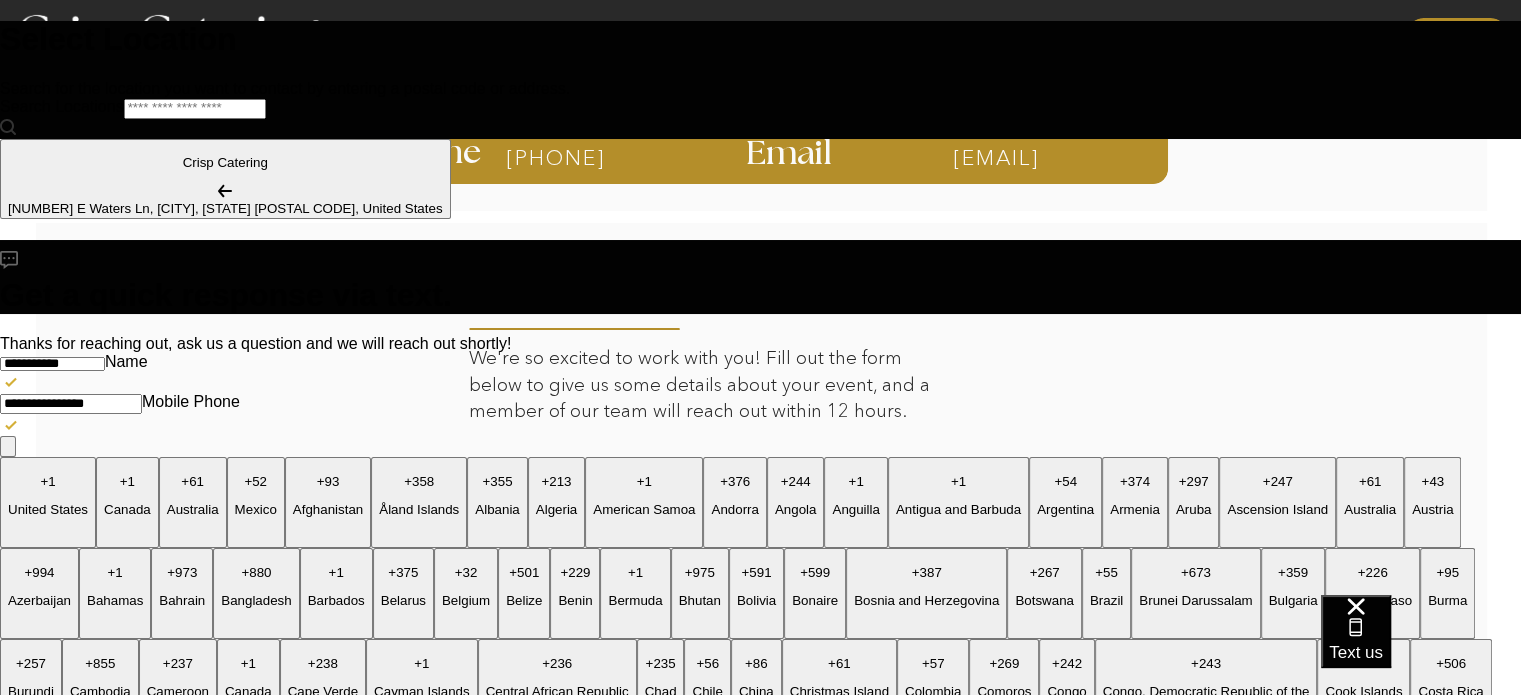 type on "**********" 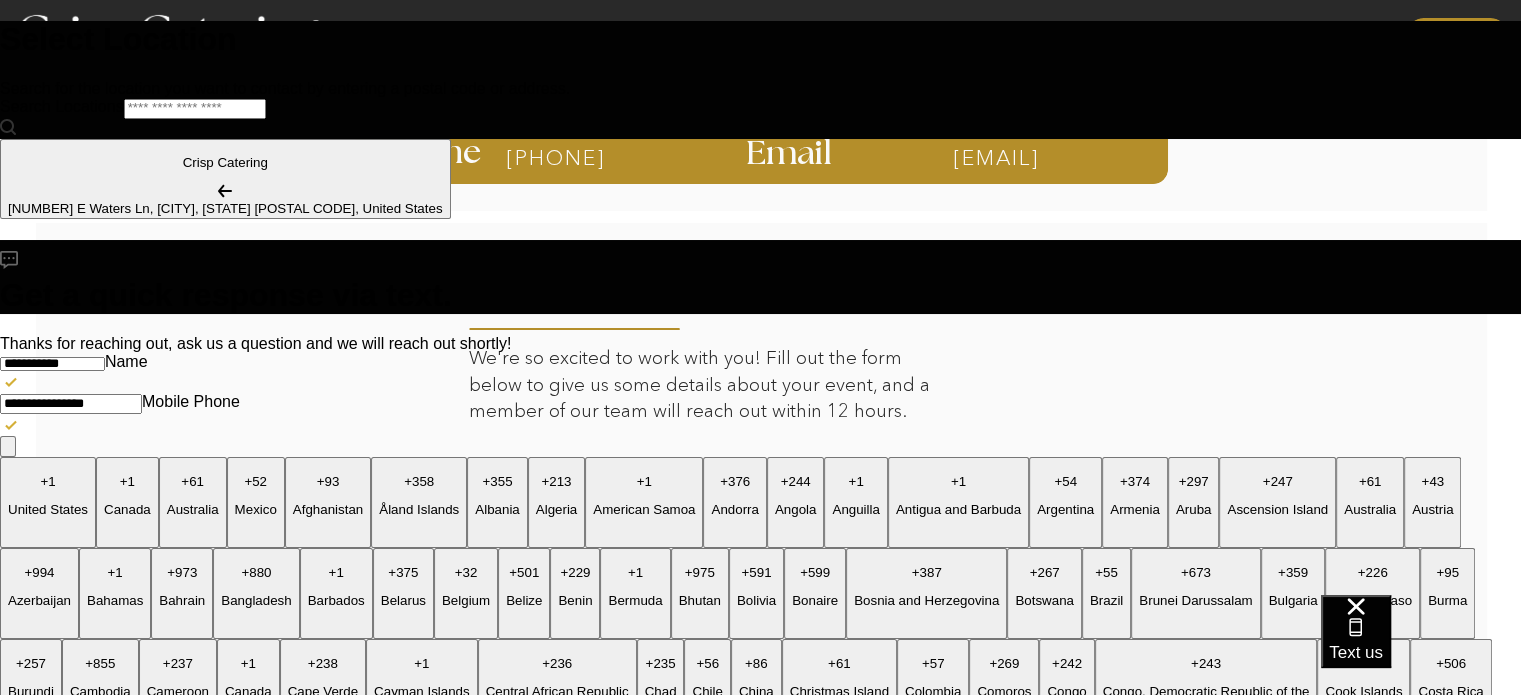 type on "*" 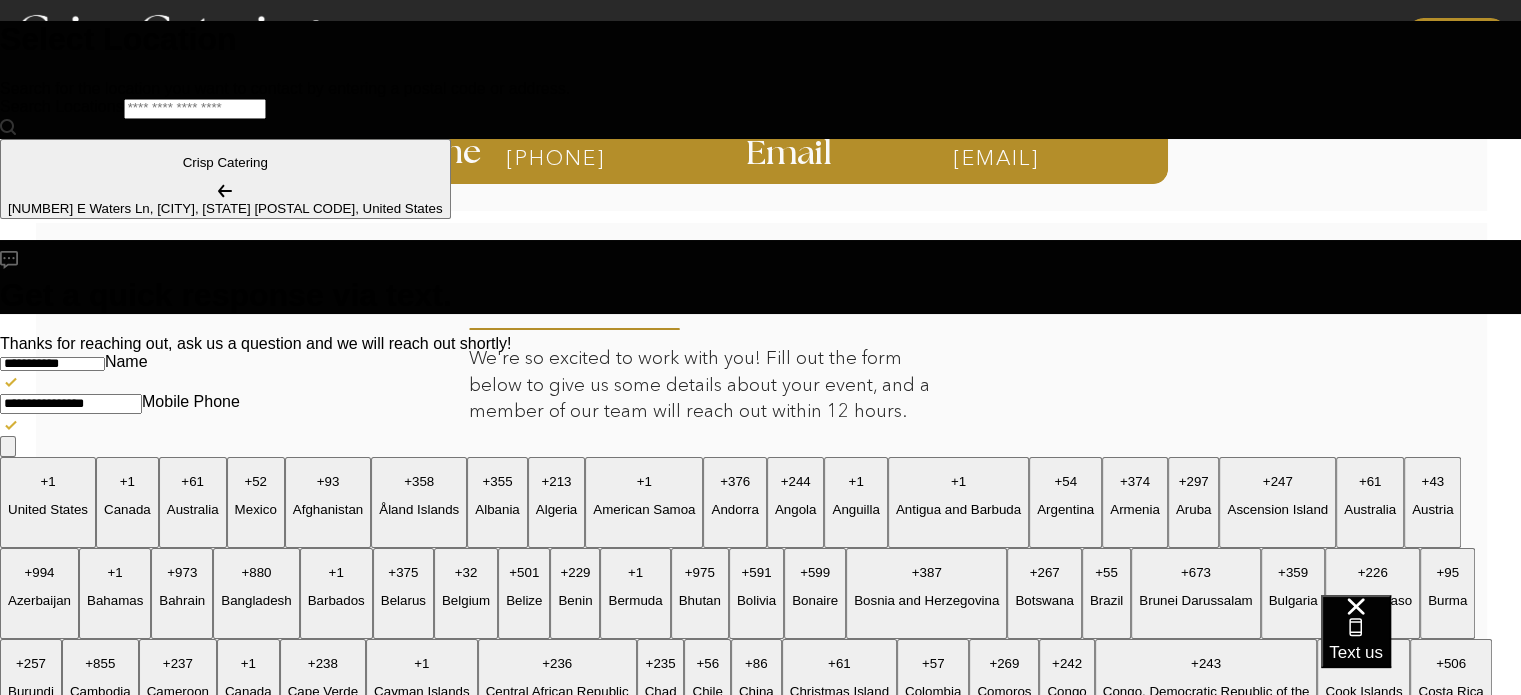 type on "**********" 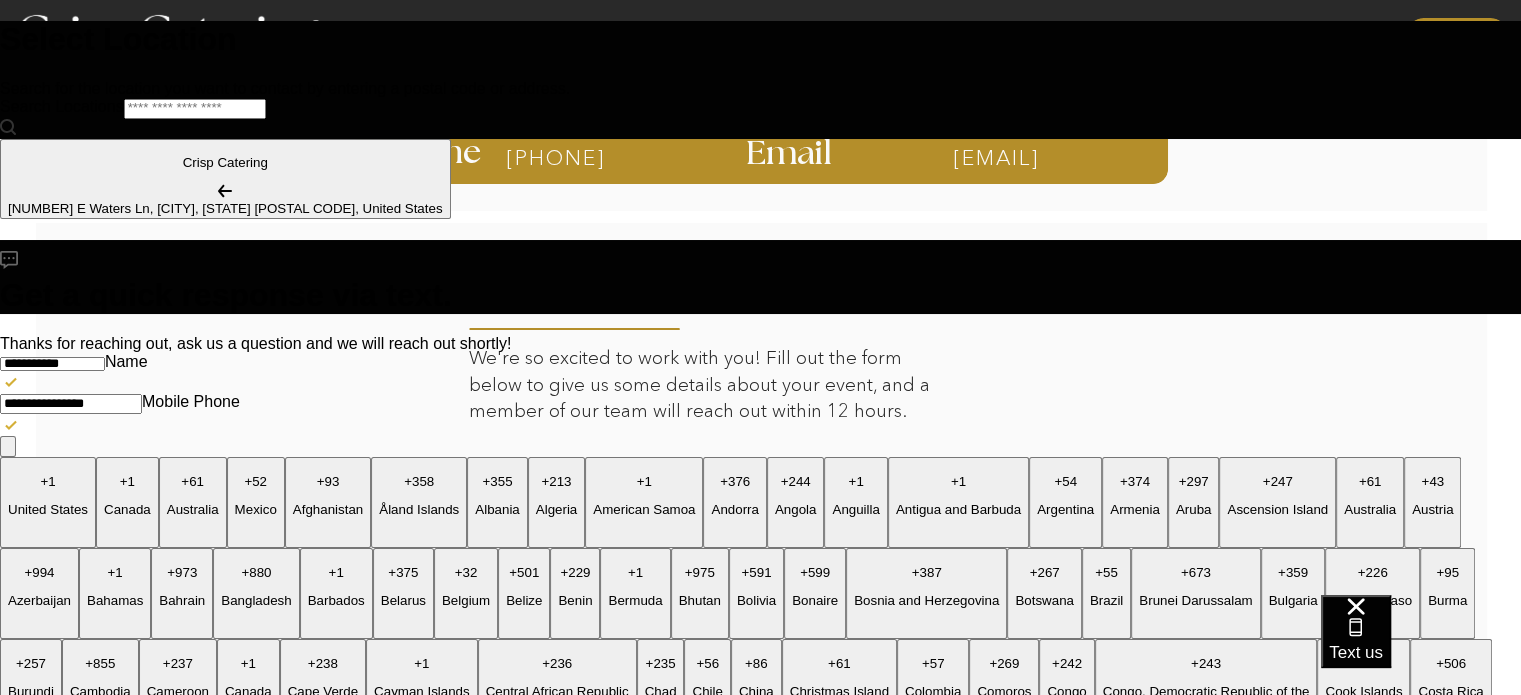 type on "**********" 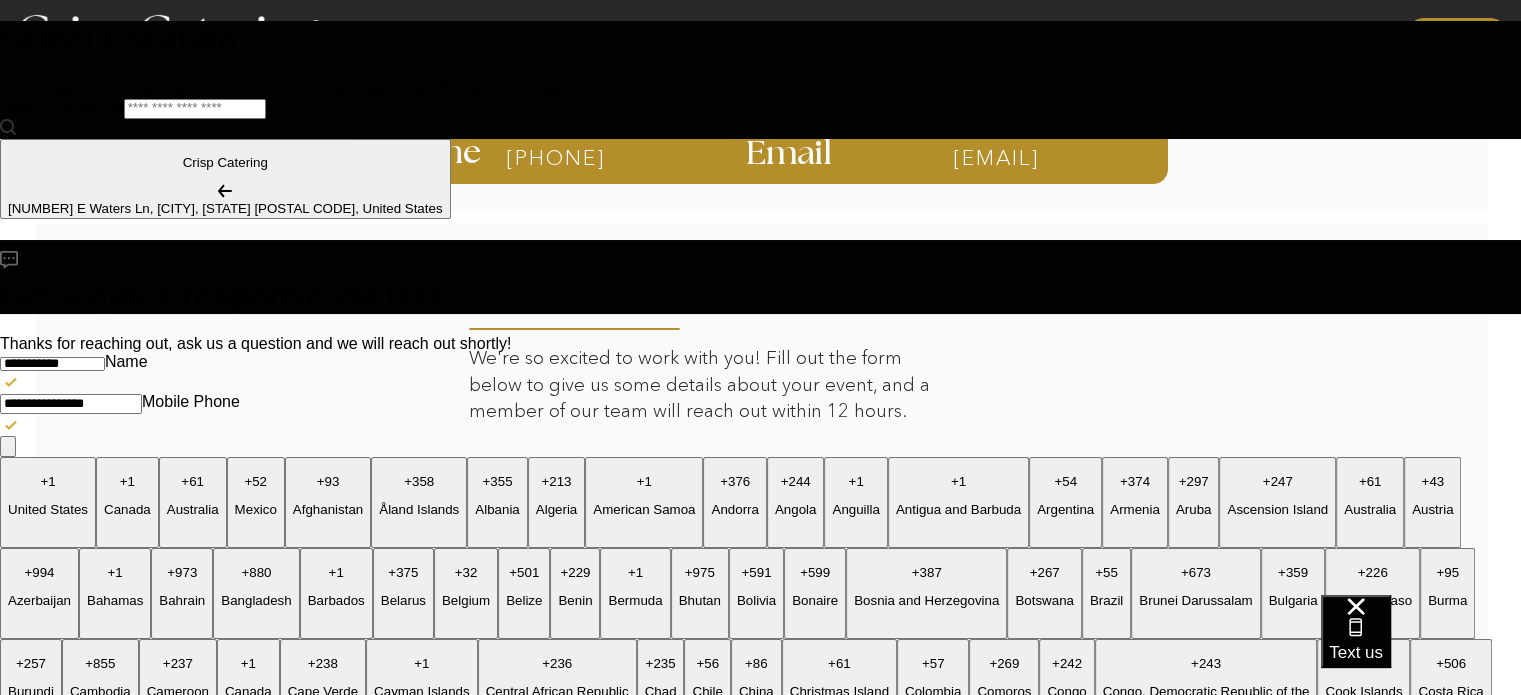 type on "*" 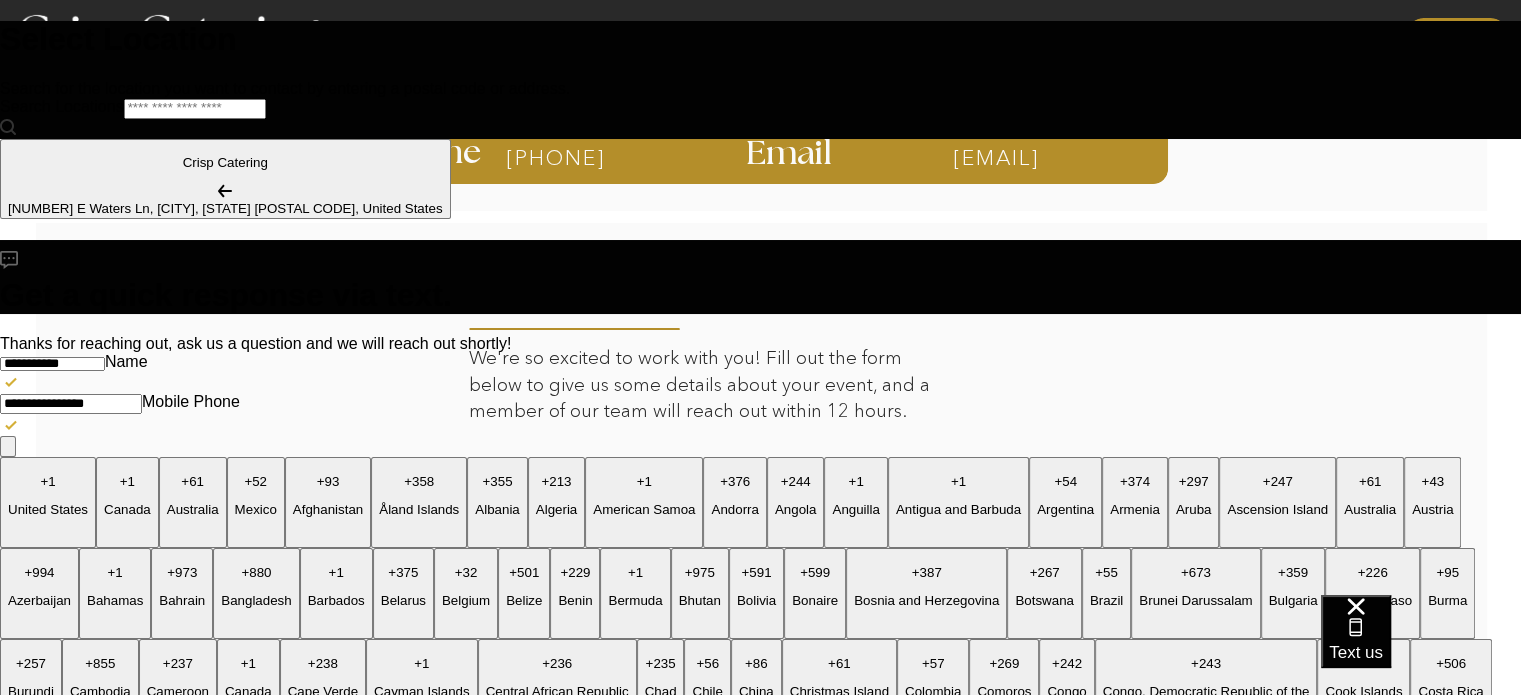 type on "**********" 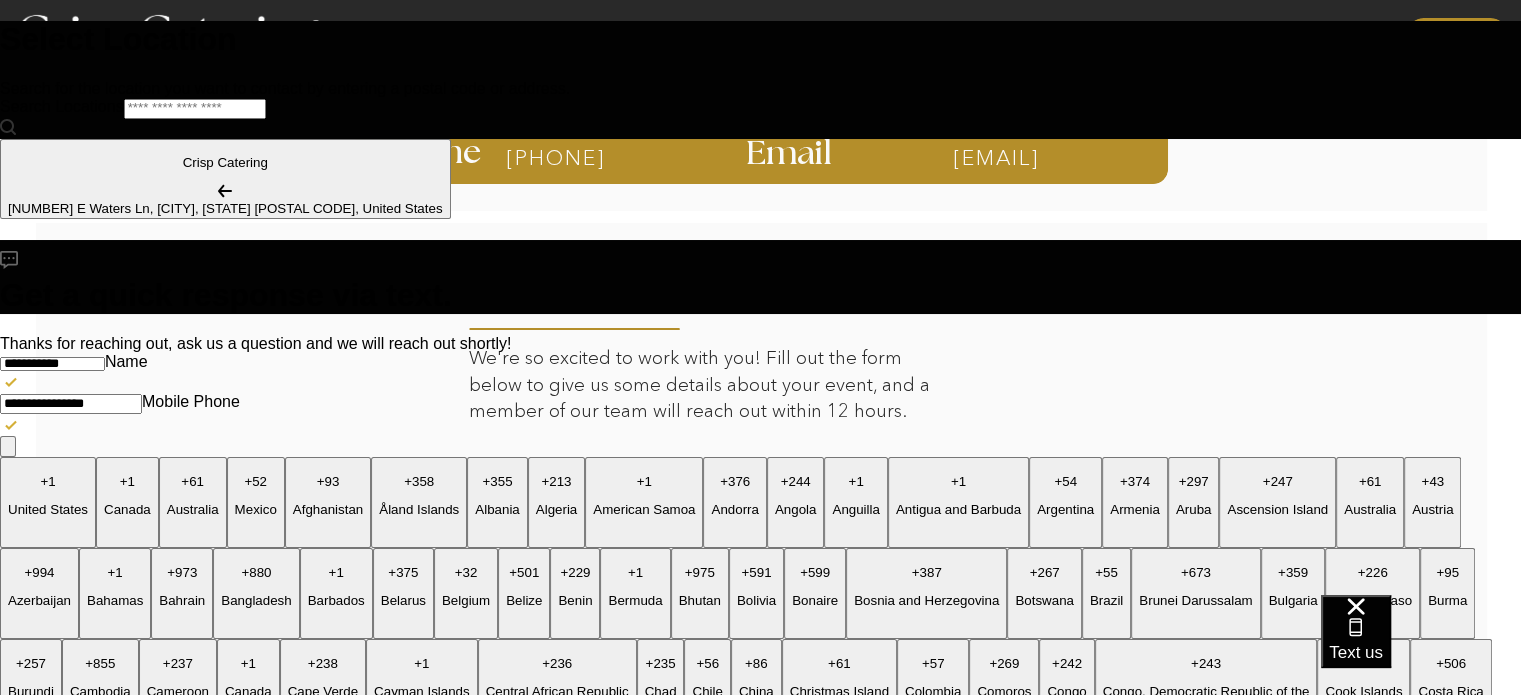 type on "*" 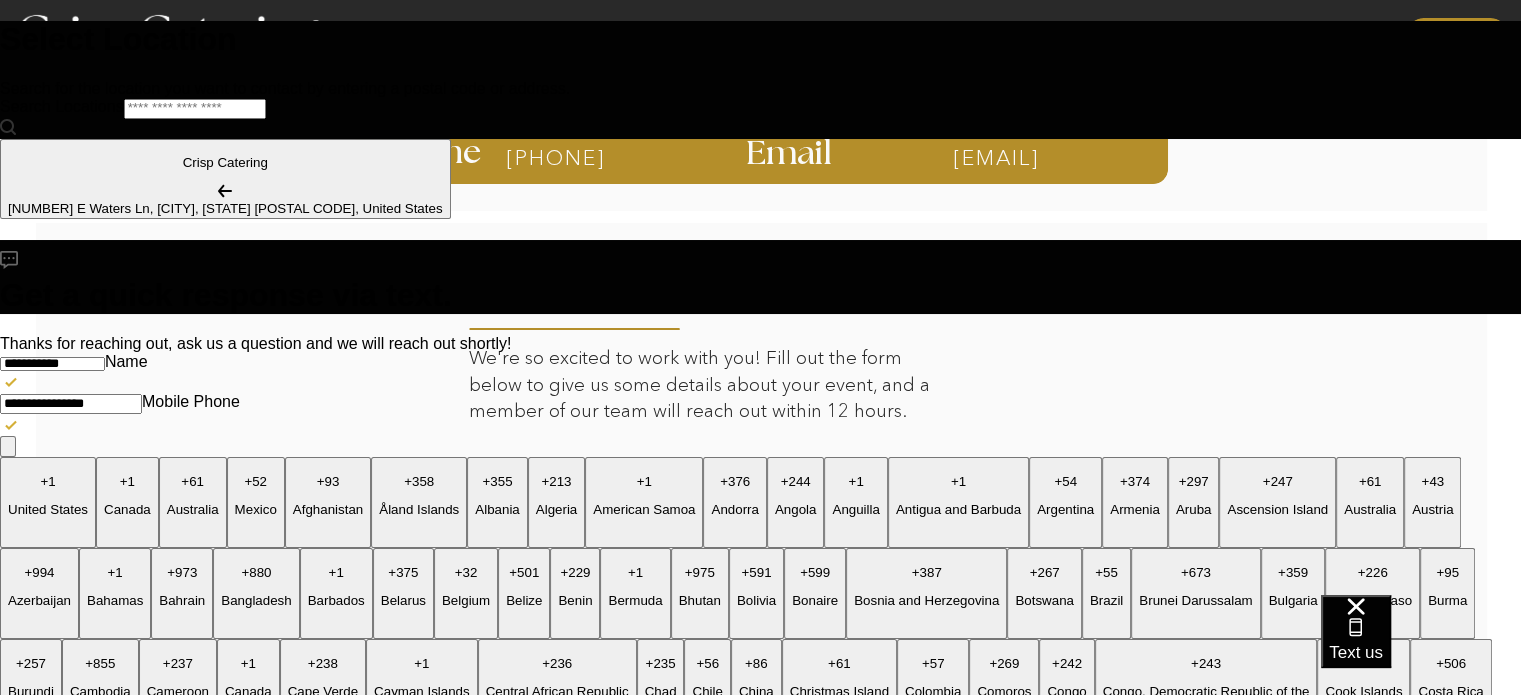 type on "**********" 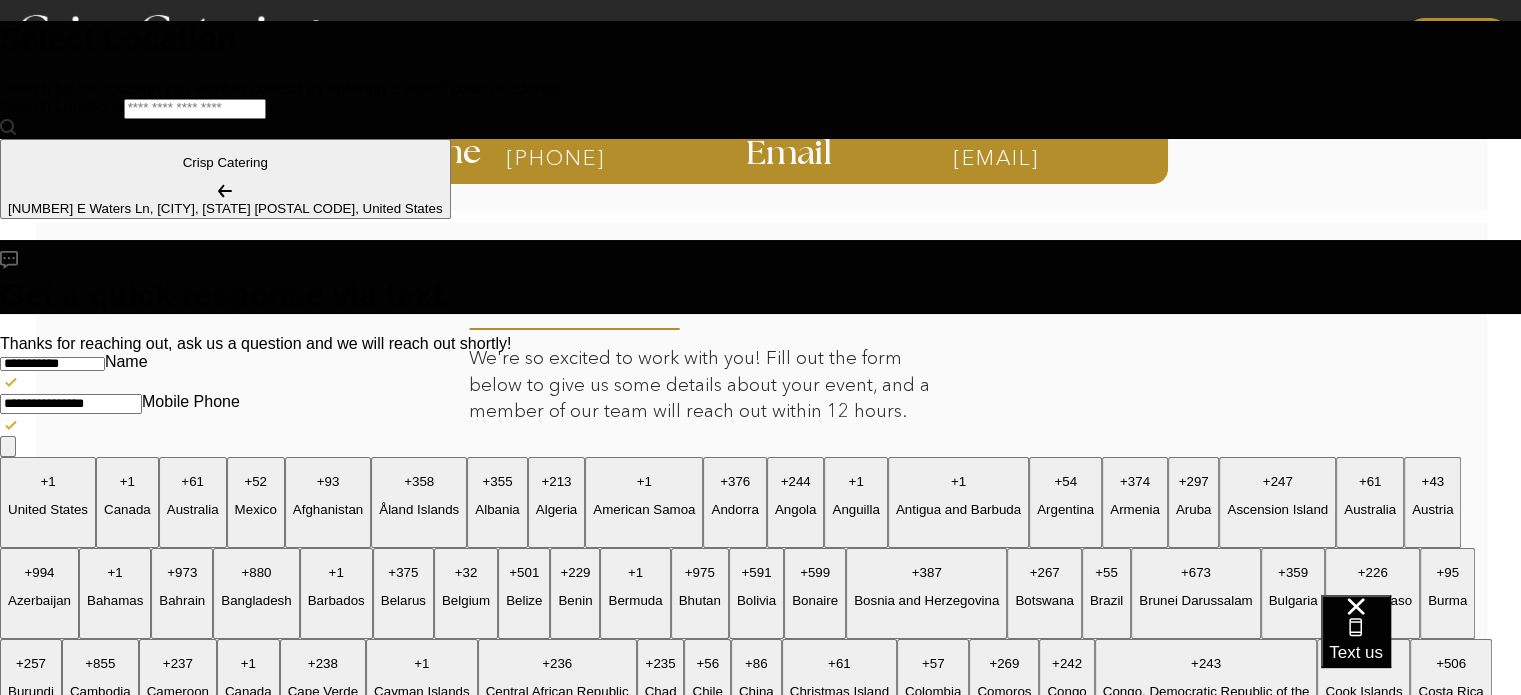 type on "*" 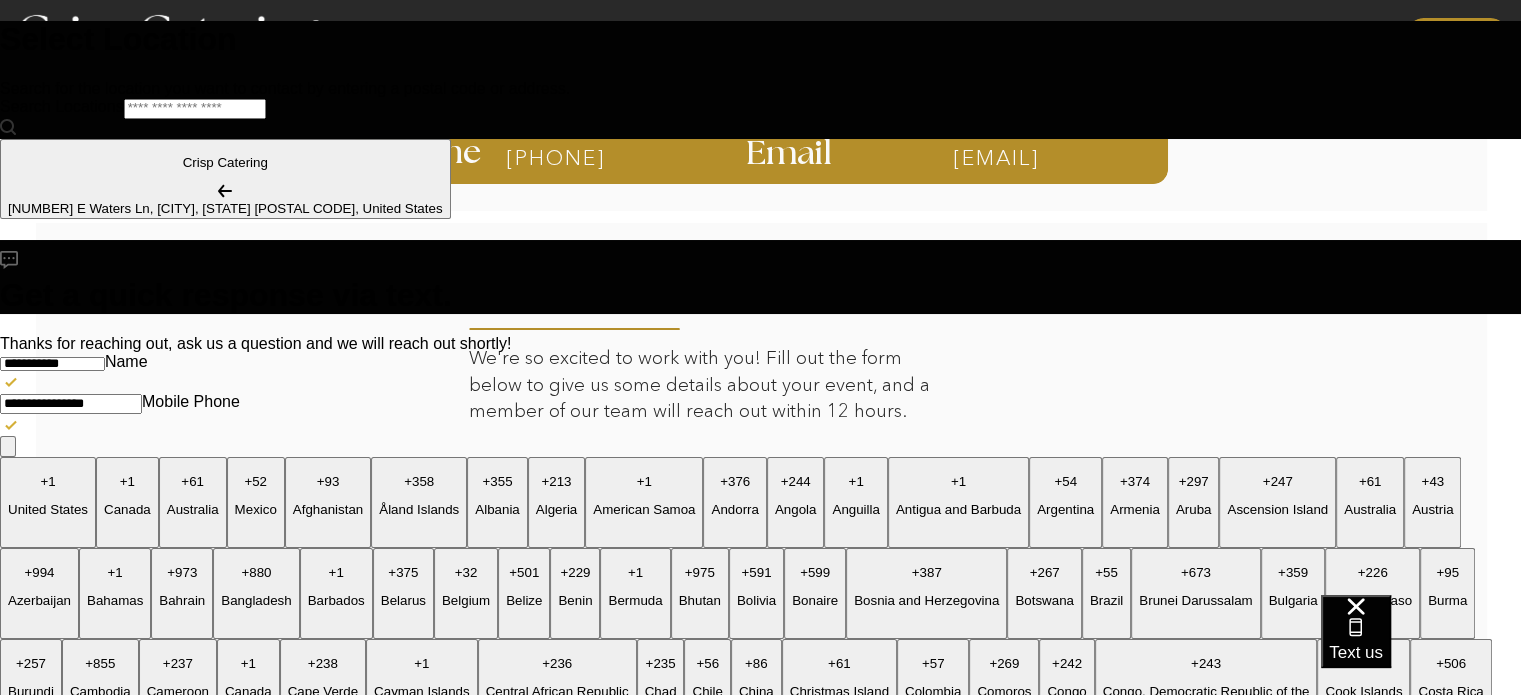 type on "**********" 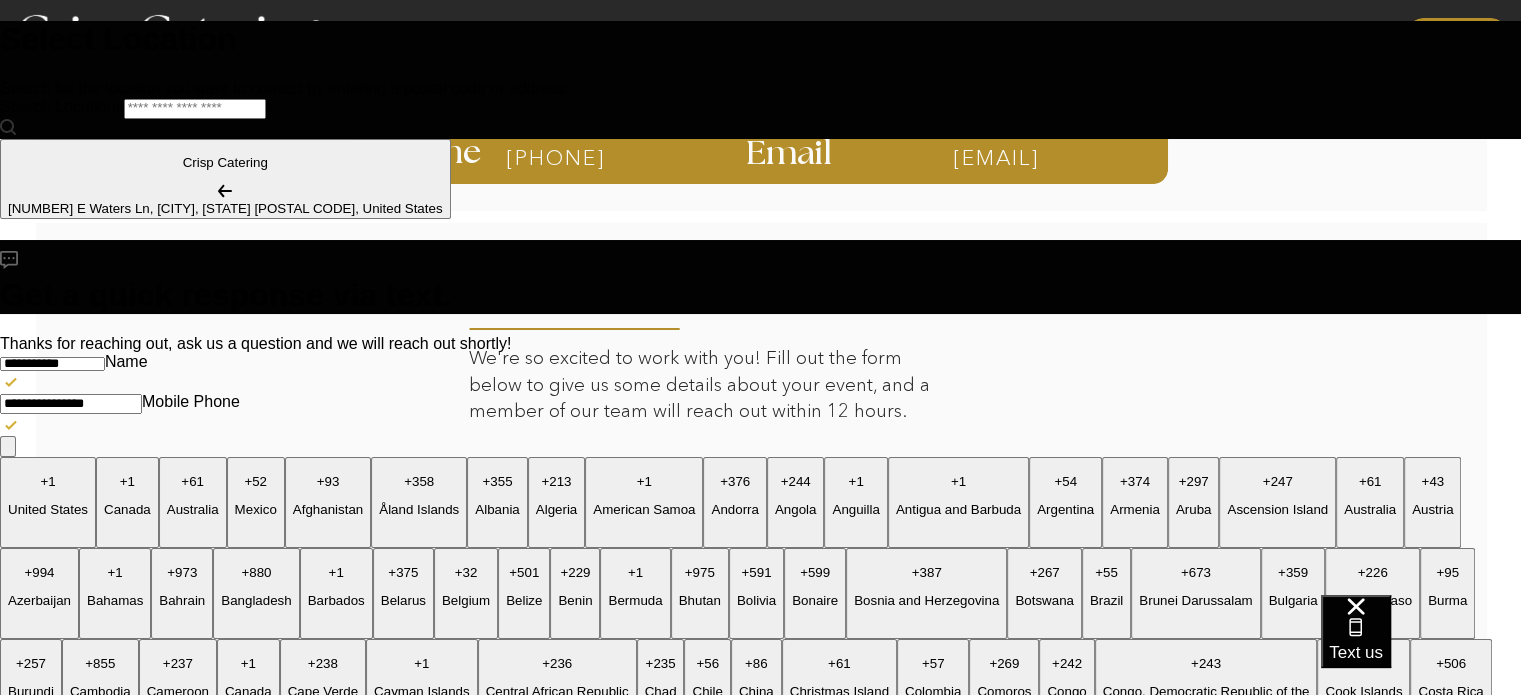type on "**********" 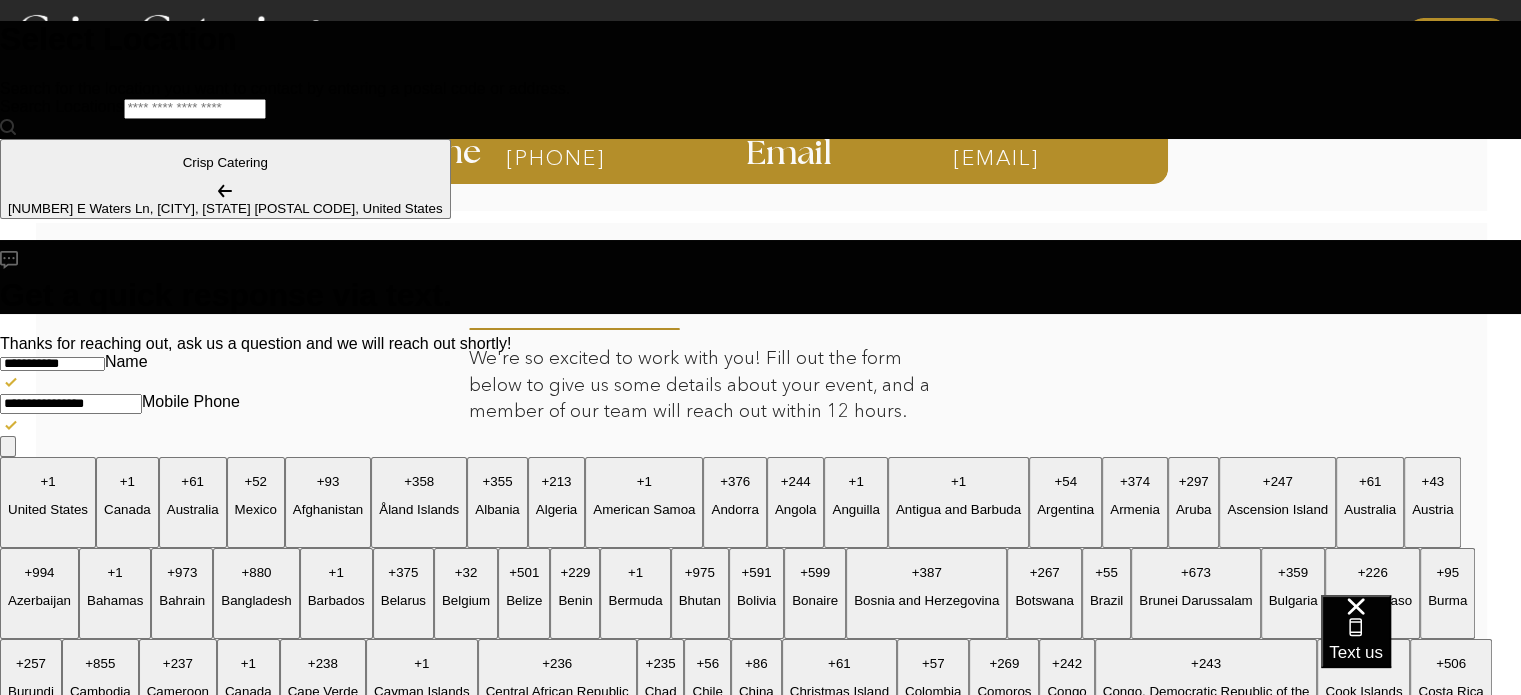 type on "*" 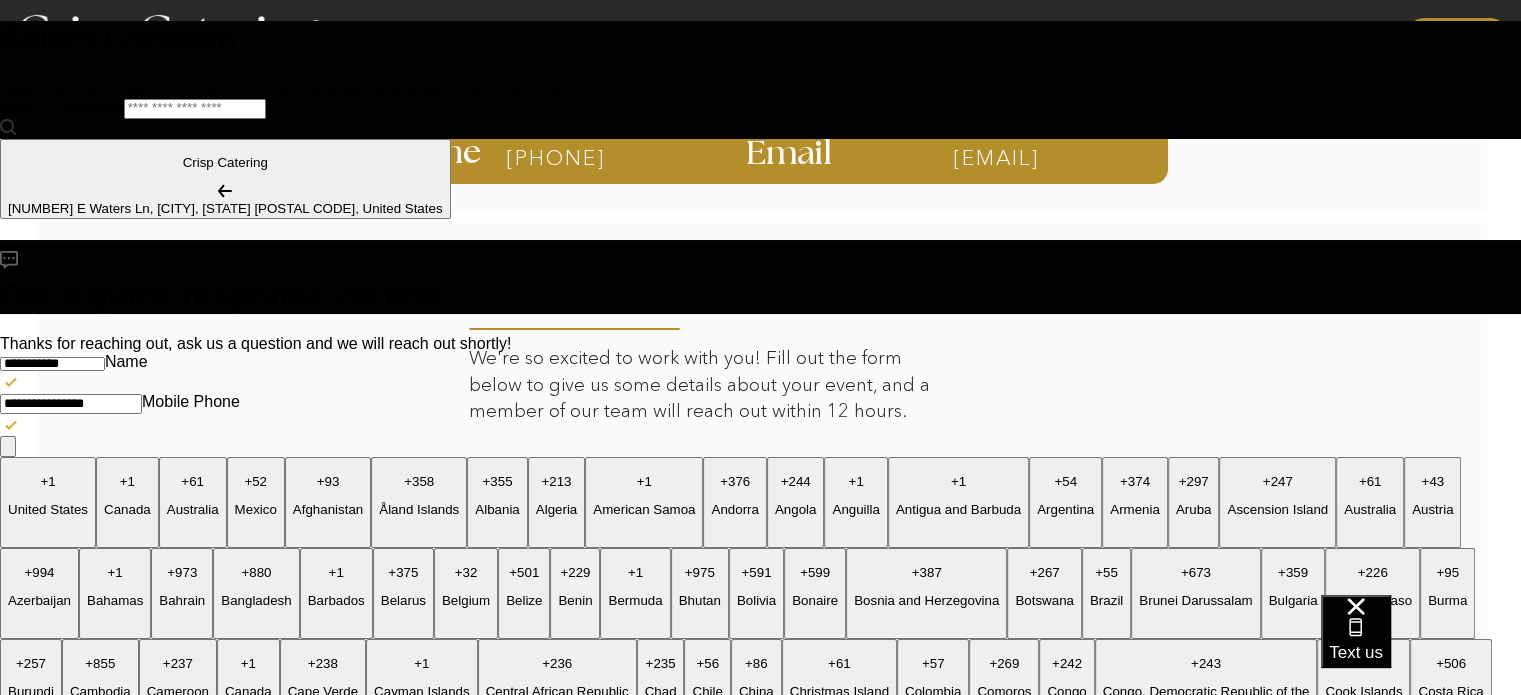 type on "**********" 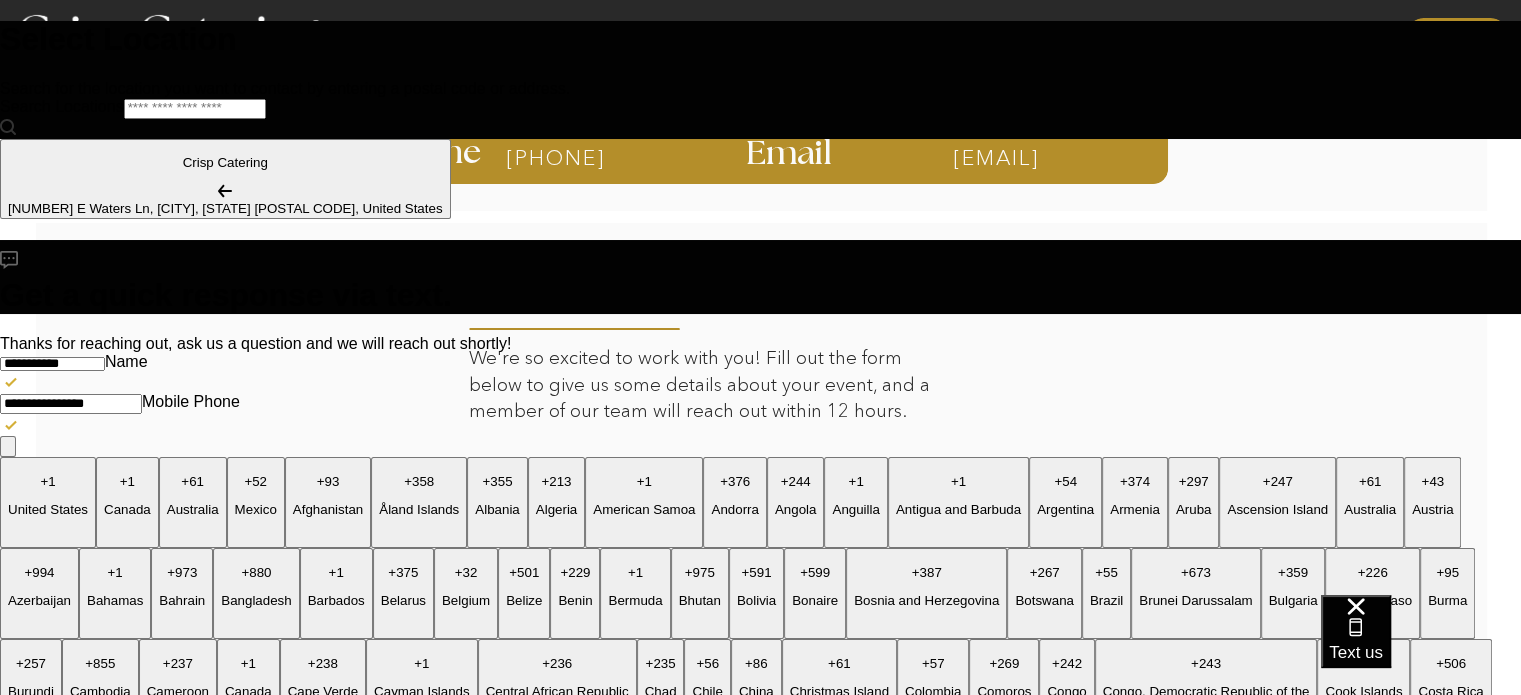 type on "**********" 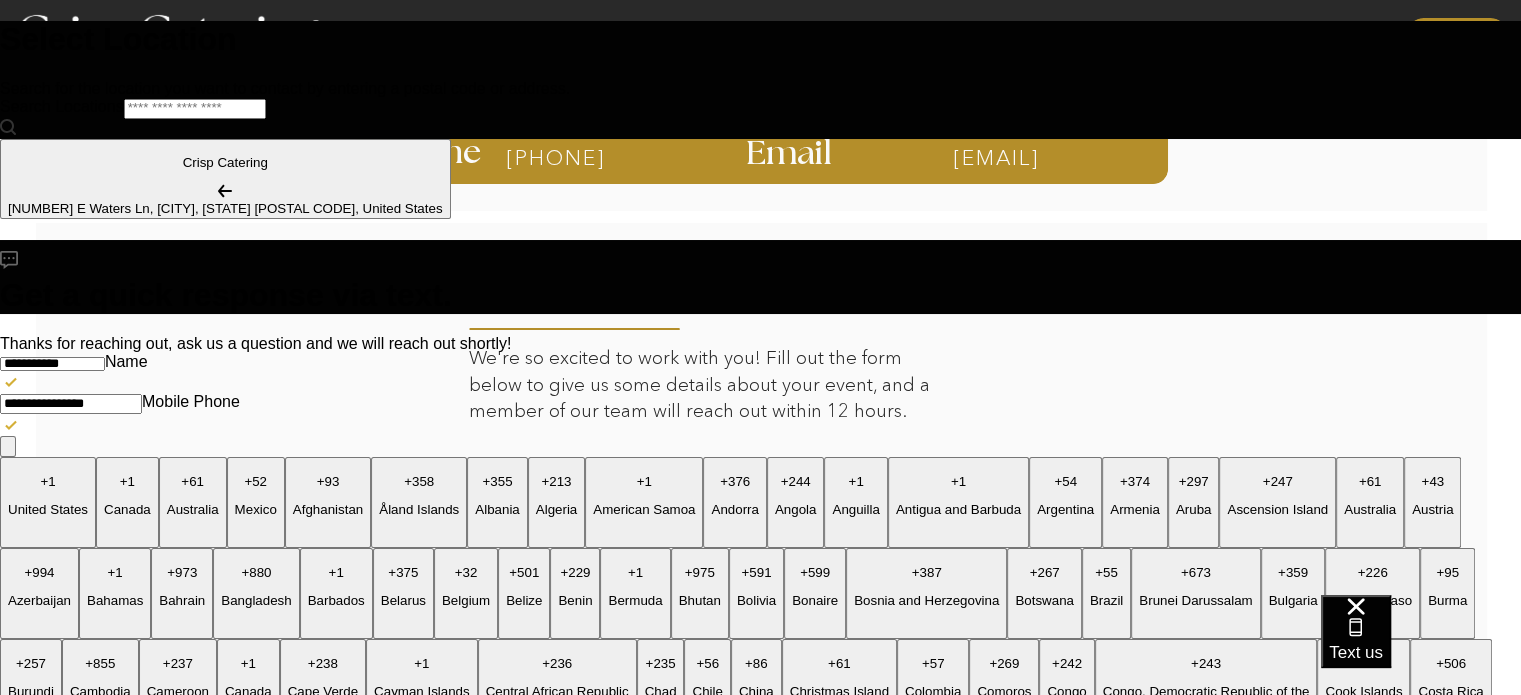 type on "*" 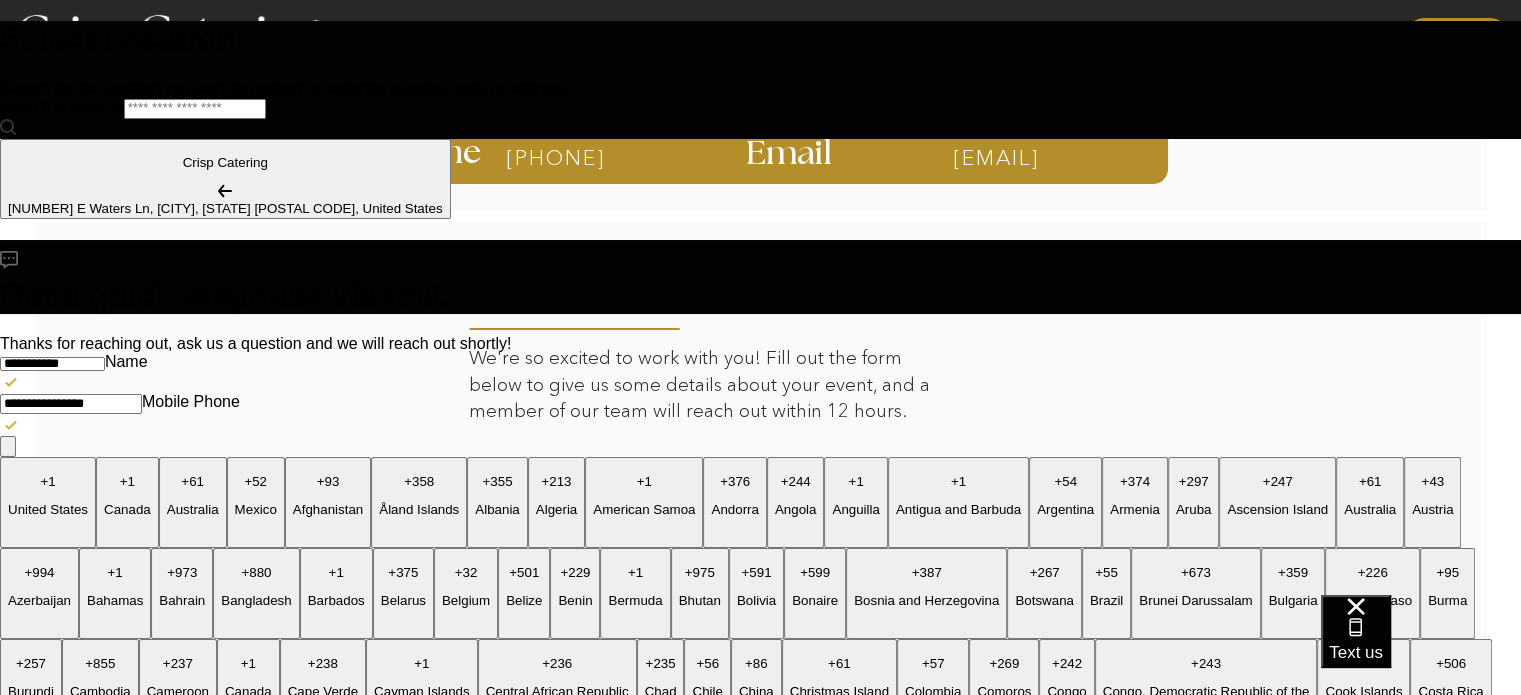 scroll, scrollTop: 0, scrollLeft: 0, axis: both 